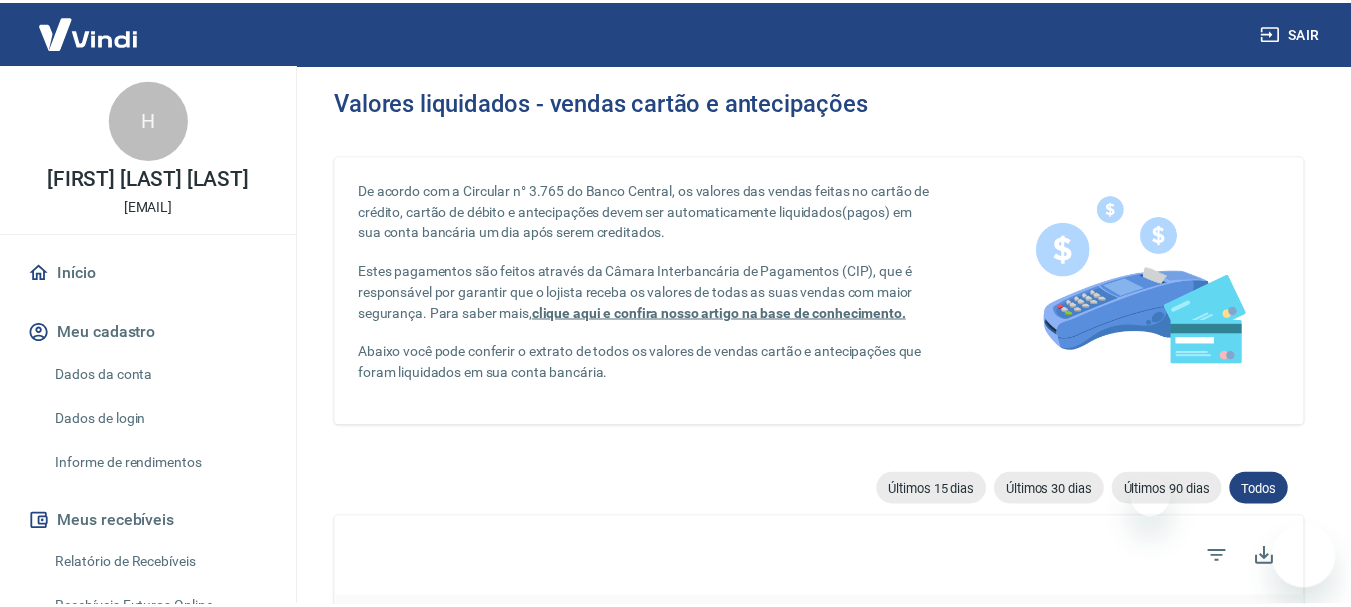 scroll, scrollTop: 0, scrollLeft: 0, axis: both 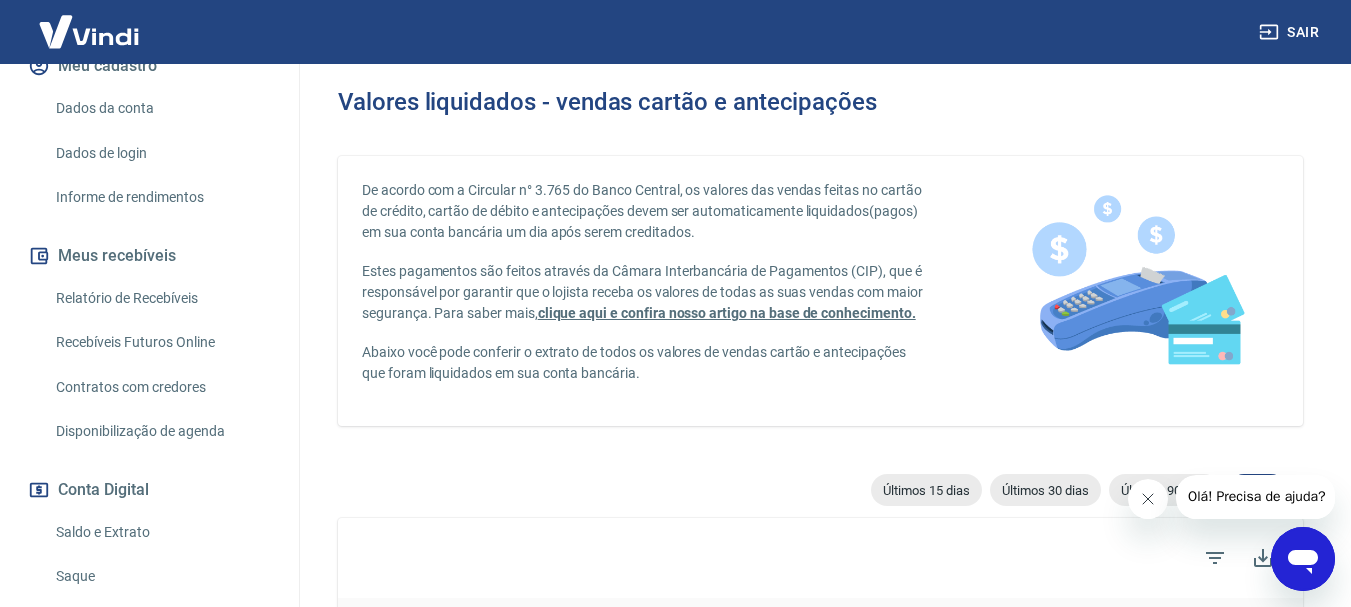 click on "Saldo e Extrato" at bounding box center [161, 532] 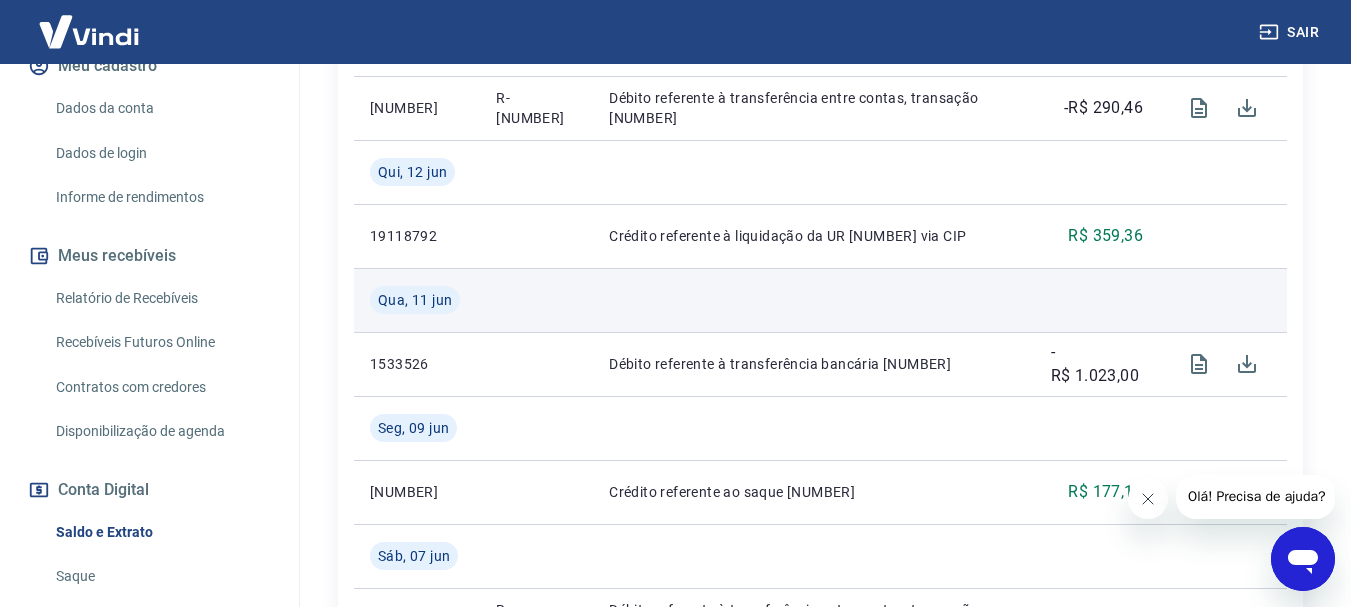 scroll, scrollTop: 800, scrollLeft: 0, axis: vertical 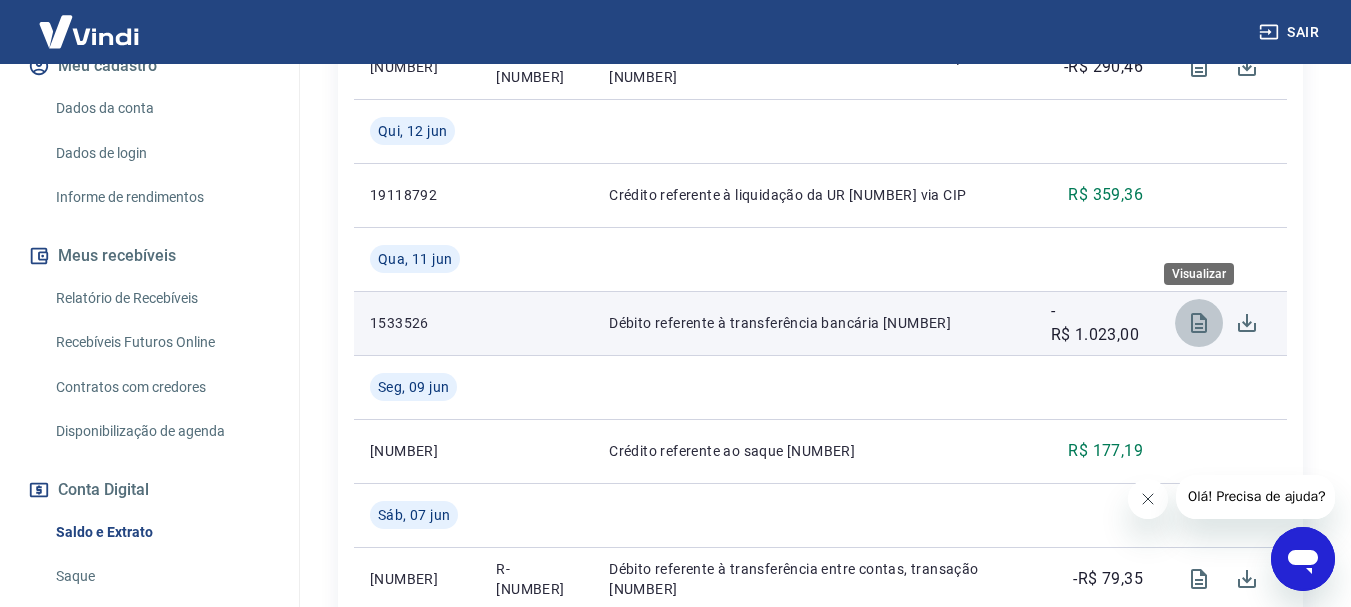 click 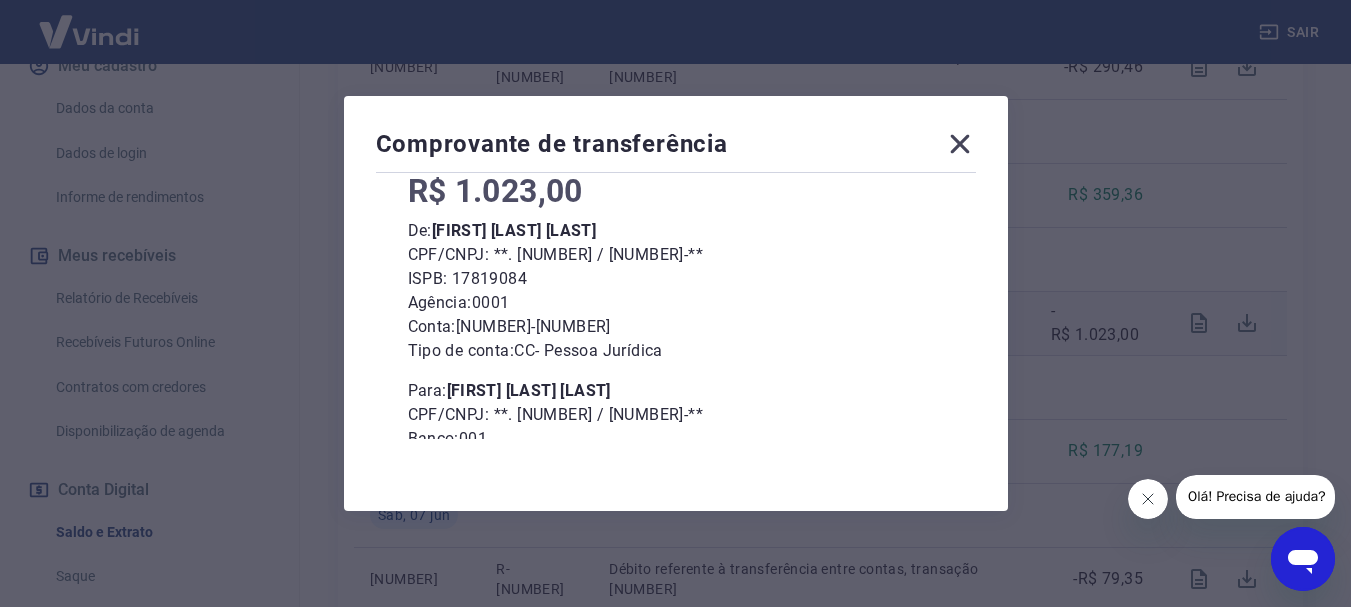 scroll, scrollTop: 267, scrollLeft: 0, axis: vertical 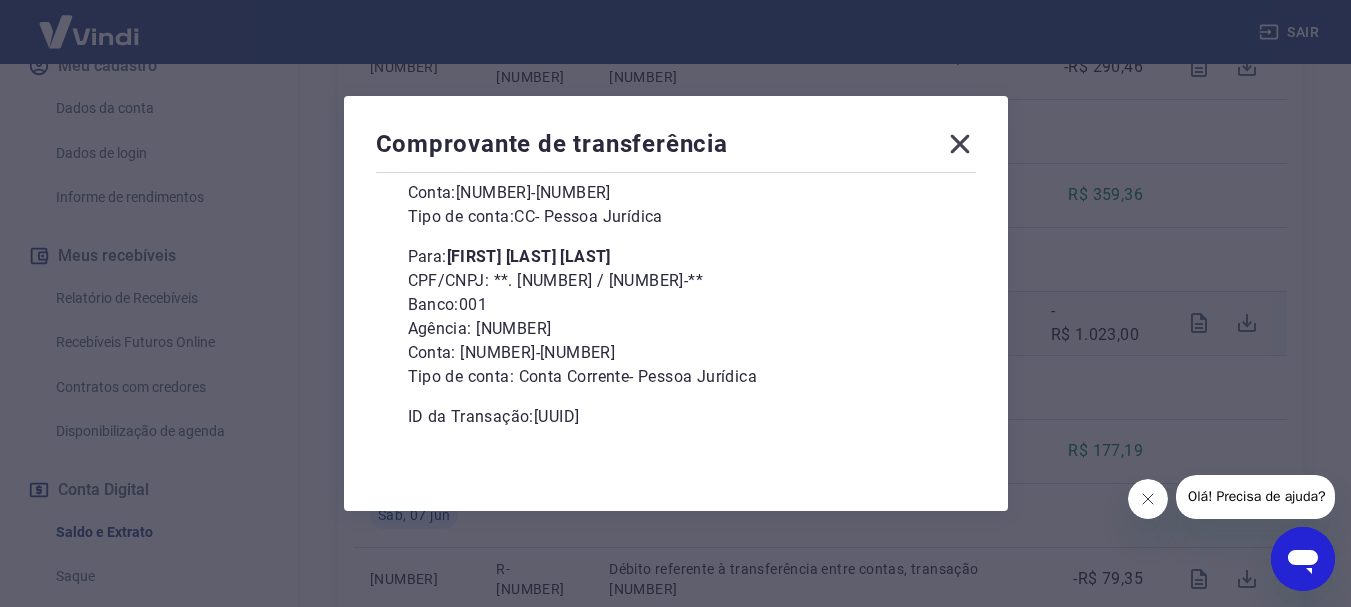 click 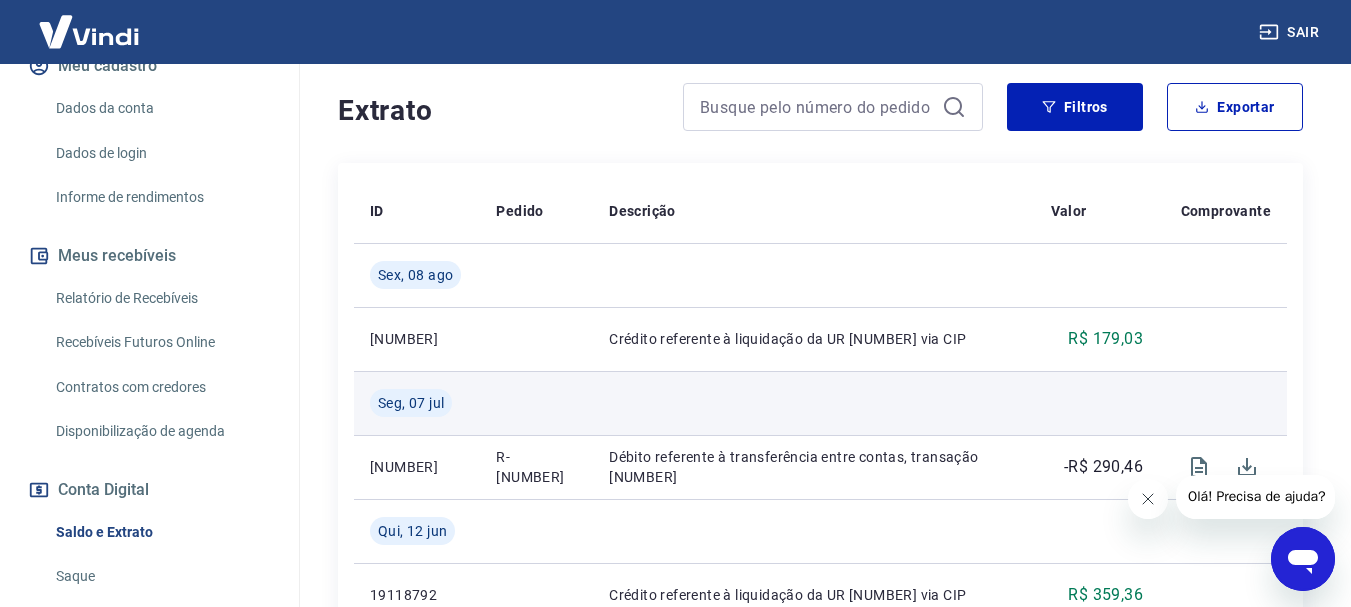 scroll, scrollTop: 533, scrollLeft: 0, axis: vertical 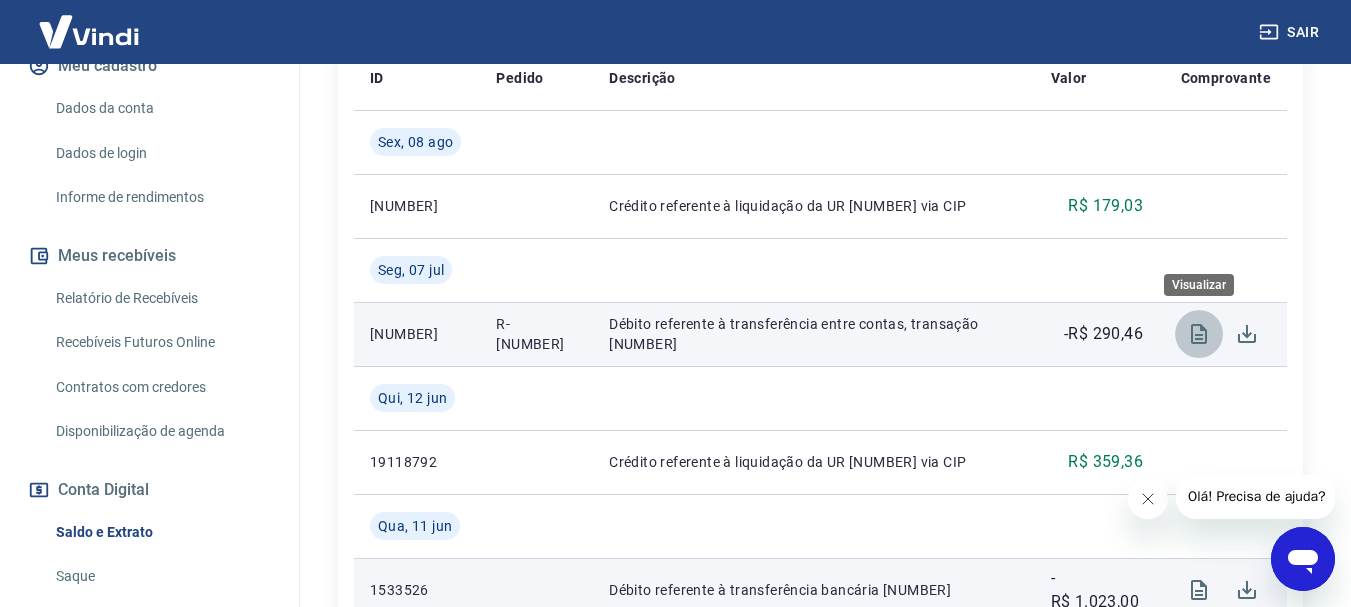 click 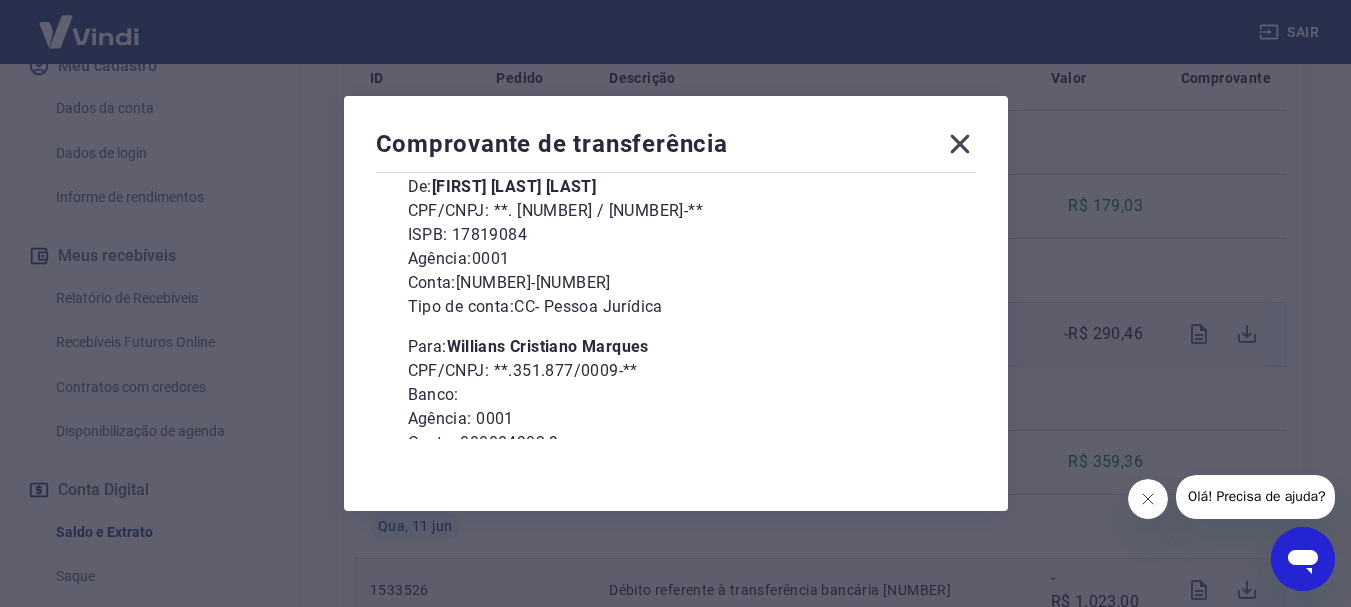 scroll, scrollTop: 133, scrollLeft: 0, axis: vertical 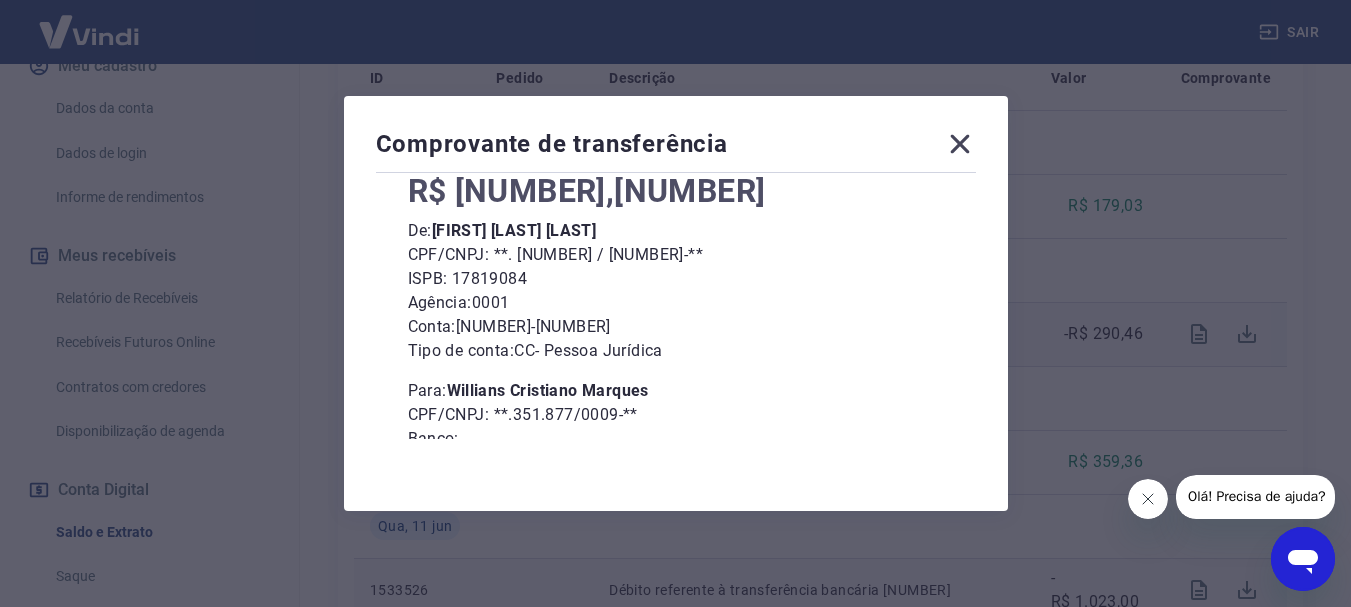 click 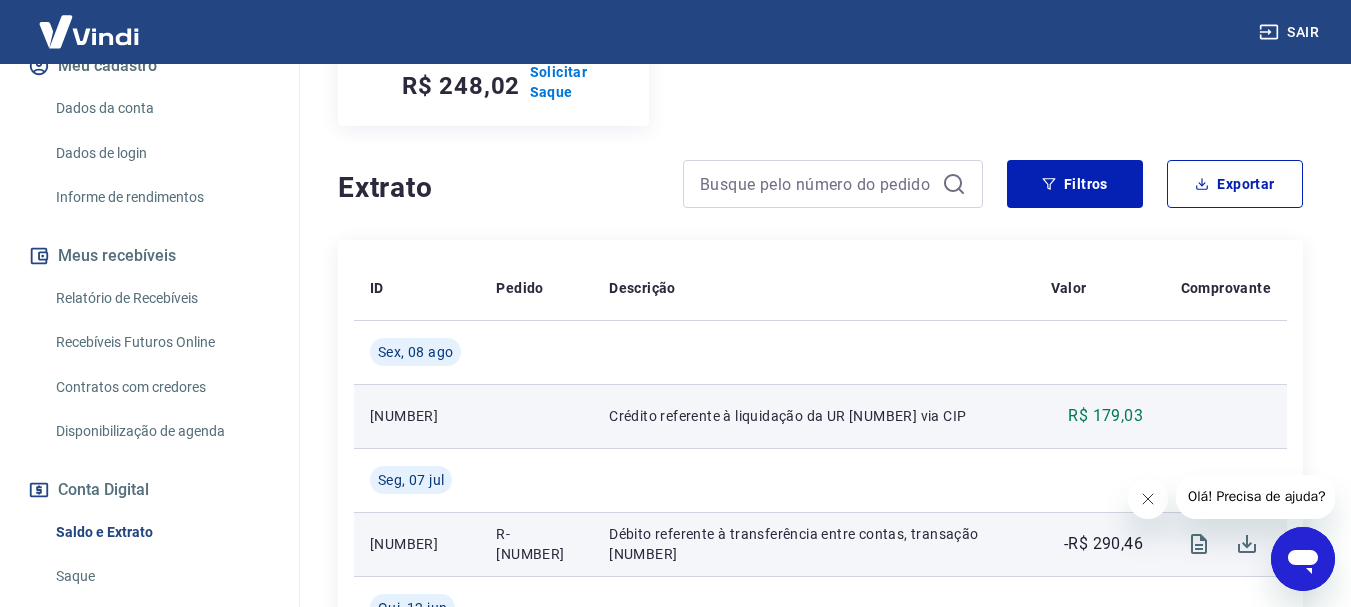 scroll, scrollTop: 267, scrollLeft: 0, axis: vertical 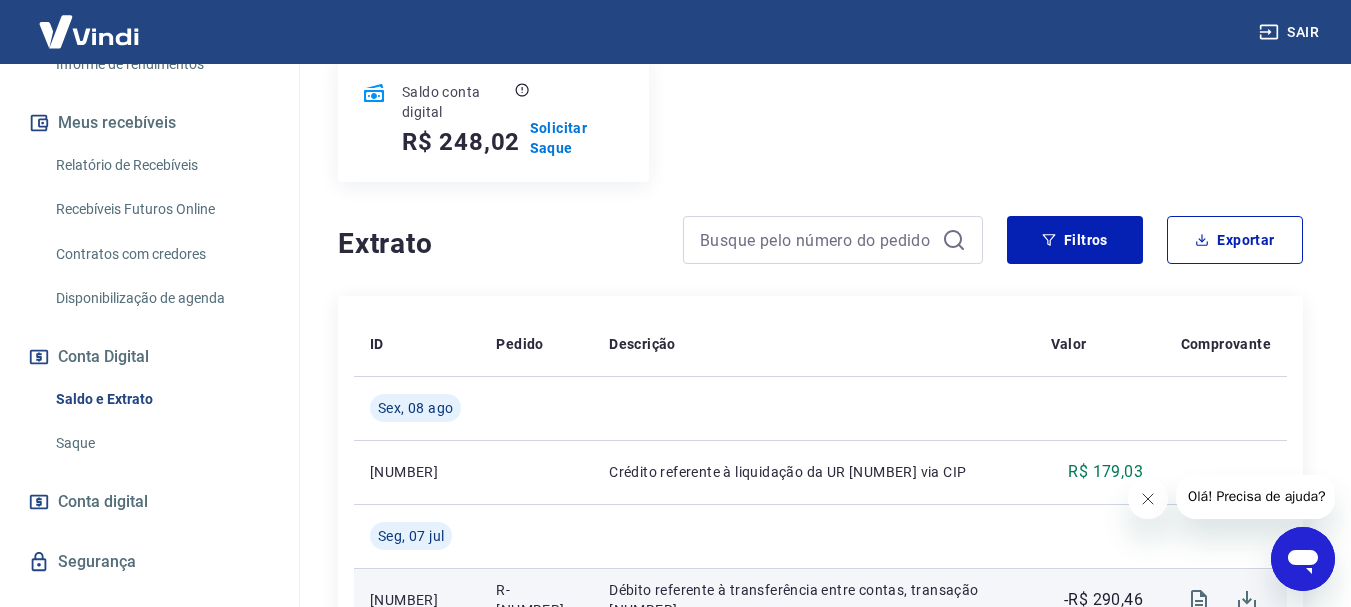 click on "Saque" at bounding box center [161, 443] 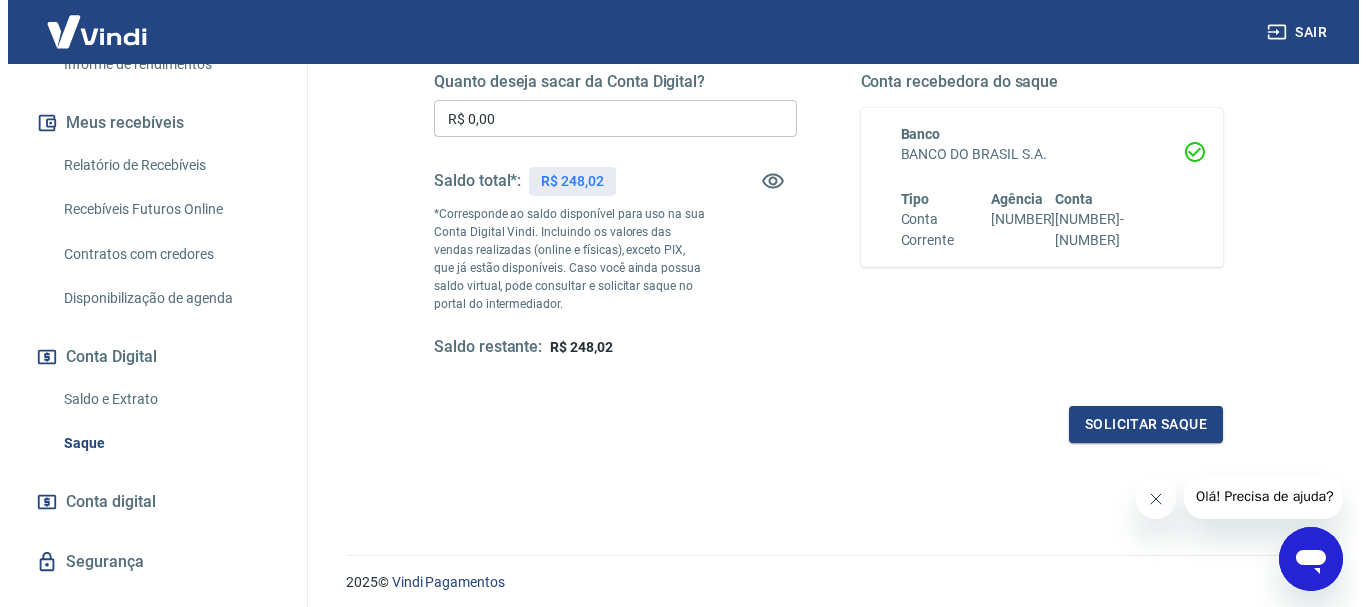 scroll, scrollTop: 267, scrollLeft: 0, axis: vertical 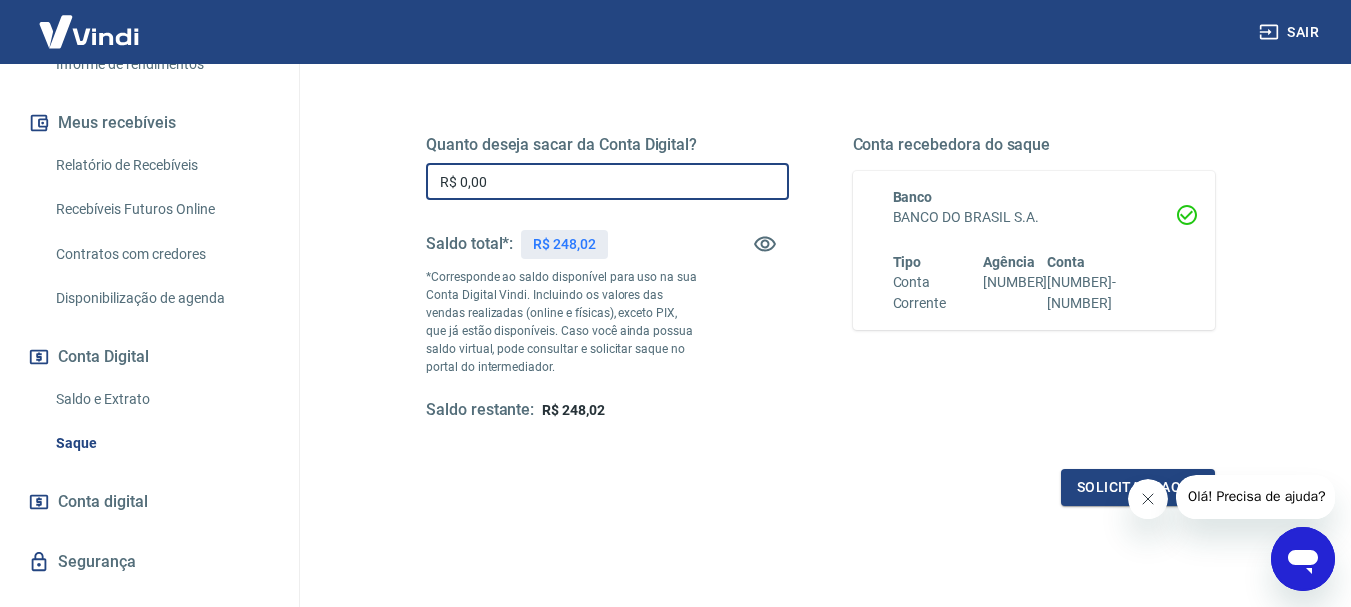 drag, startPoint x: 586, startPoint y: 174, endPoint x: 328, endPoint y: 150, distance: 259.11386 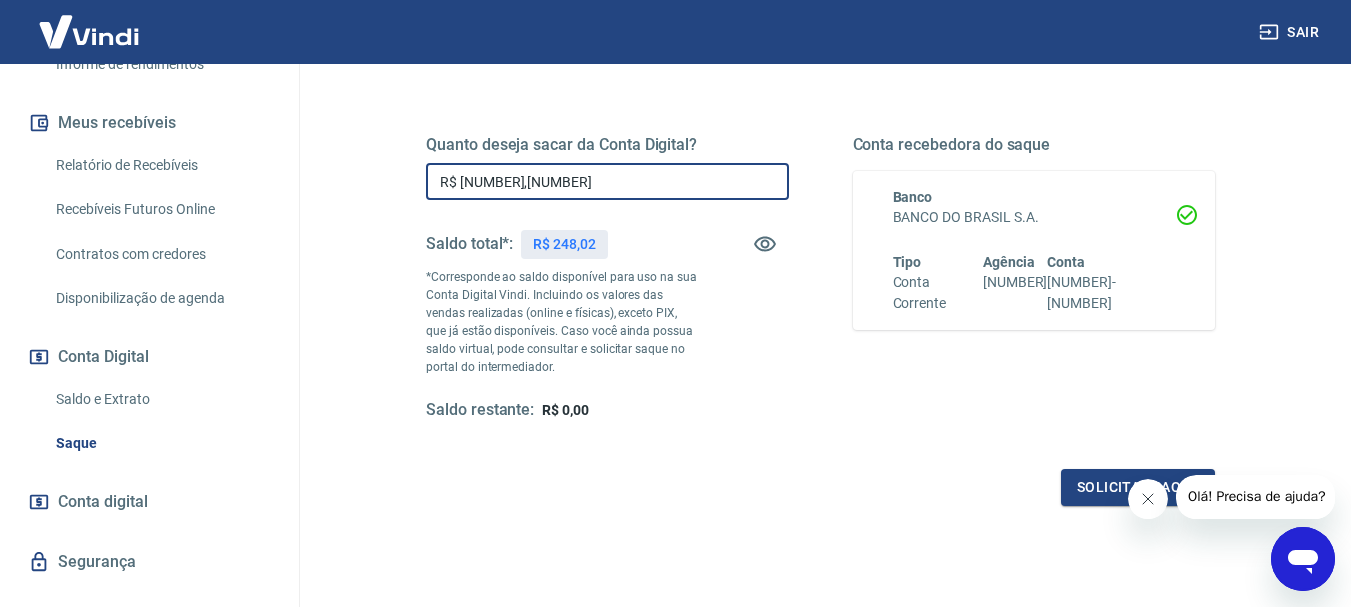 type on "R$ 248,02" 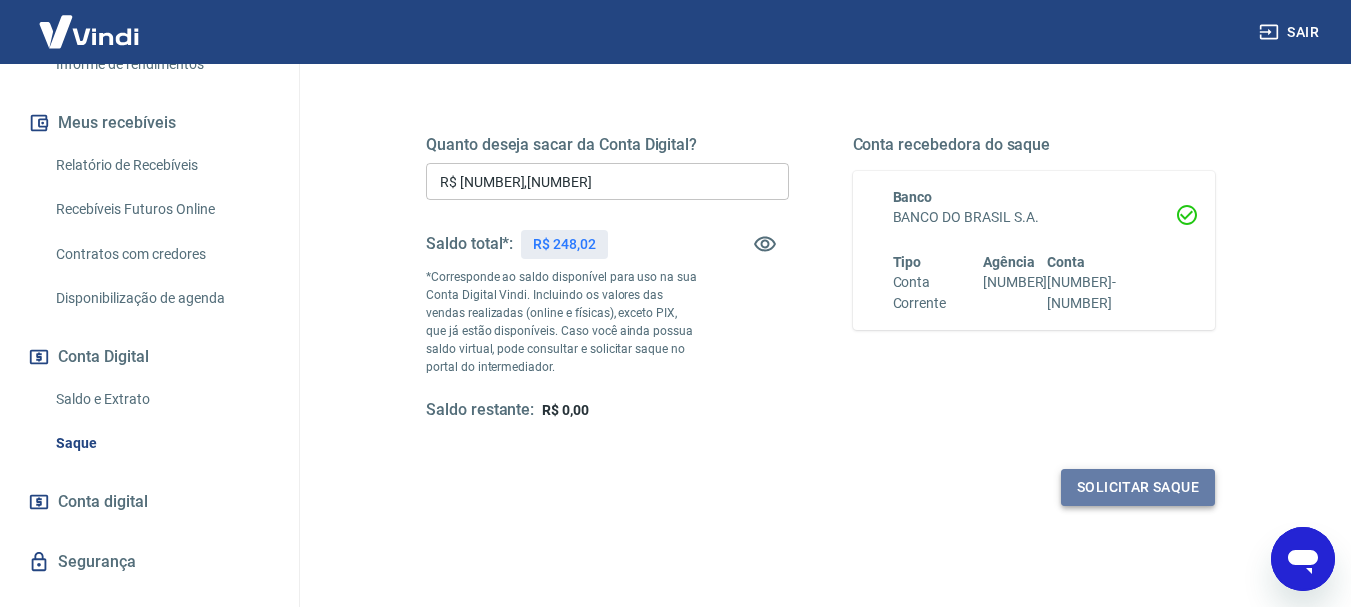 click on "Solicitar saque" at bounding box center [1138, 487] 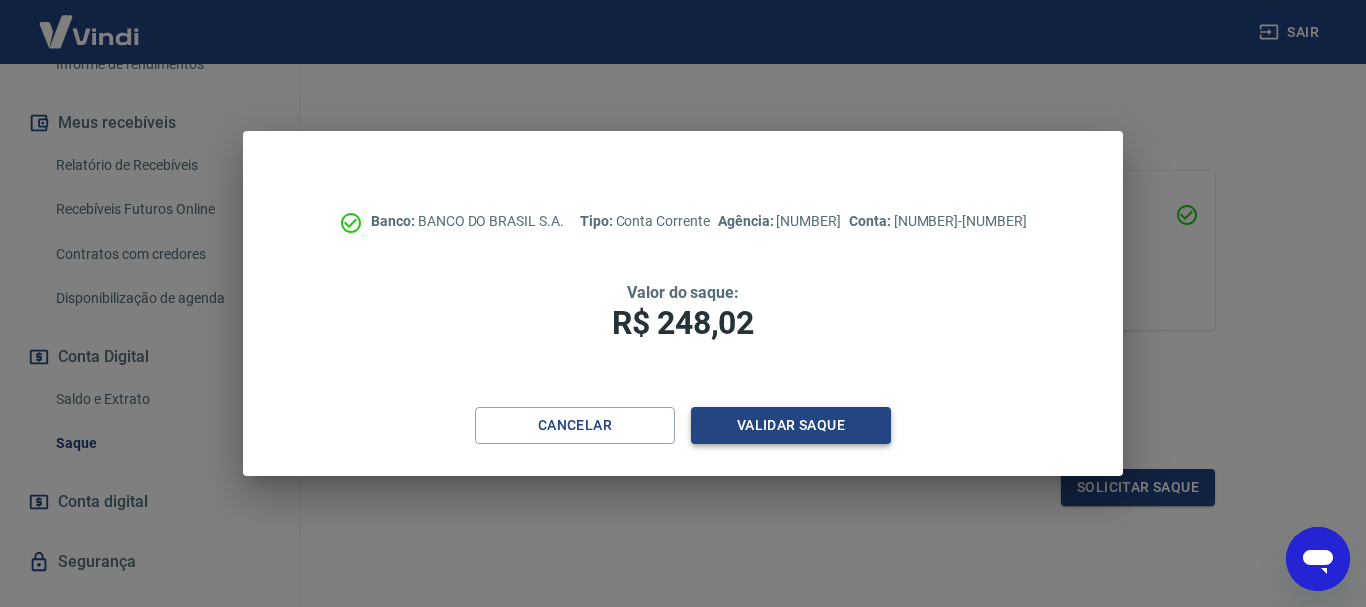 click on "Validar saque" at bounding box center (791, 425) 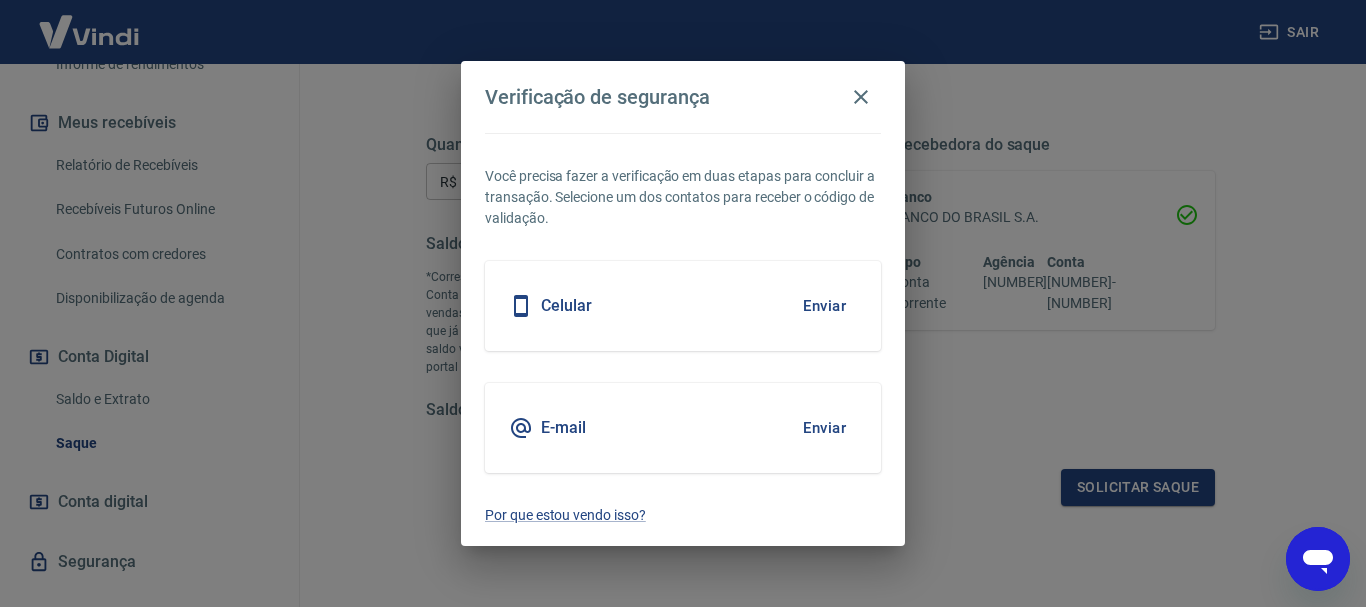 click on "Enviar" at bounding box center [824, 428] 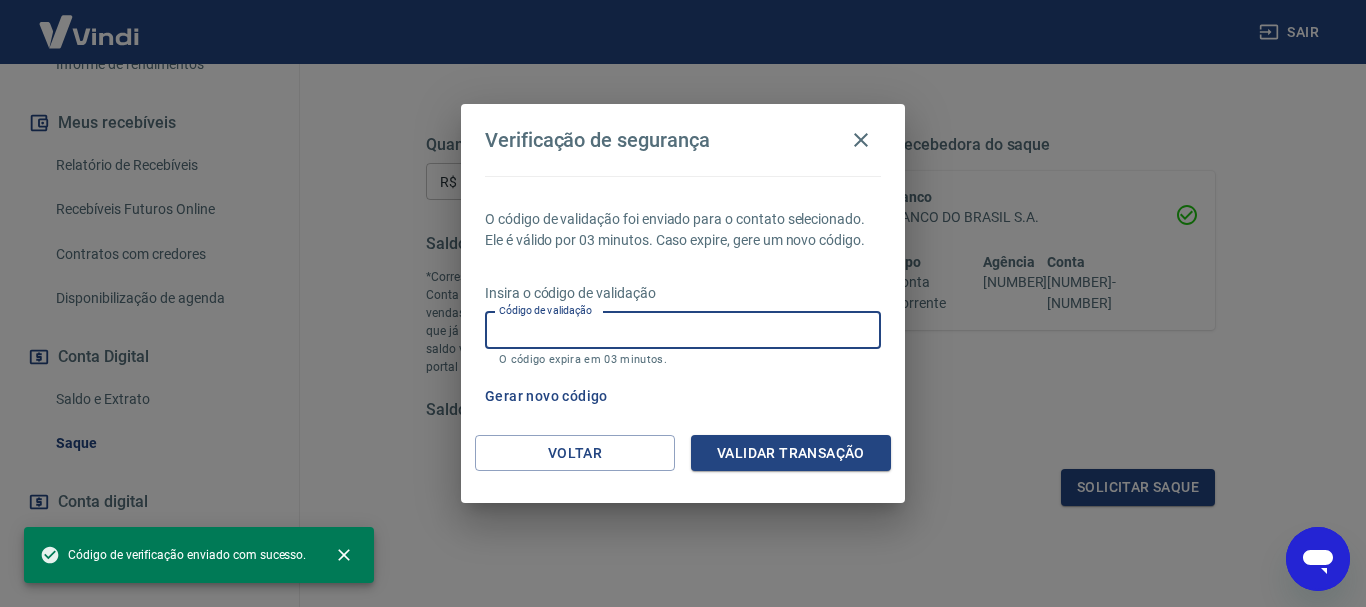click on "Código de validação" at bounding box center [683, 330] 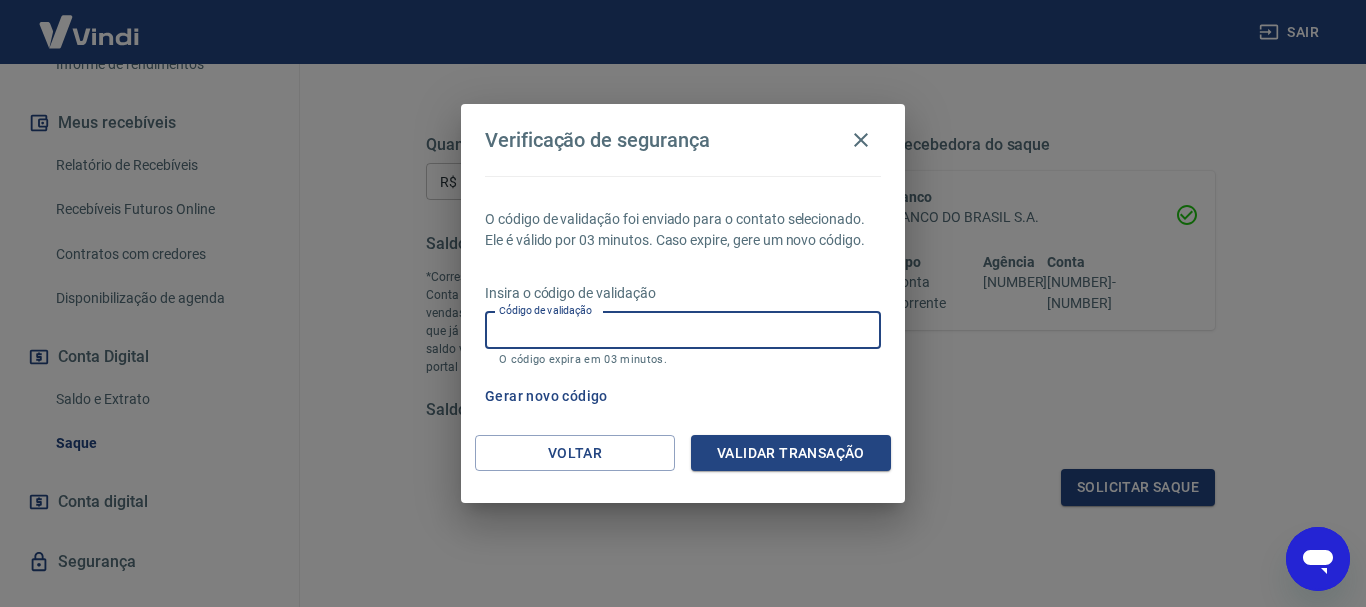 paste on "161625" 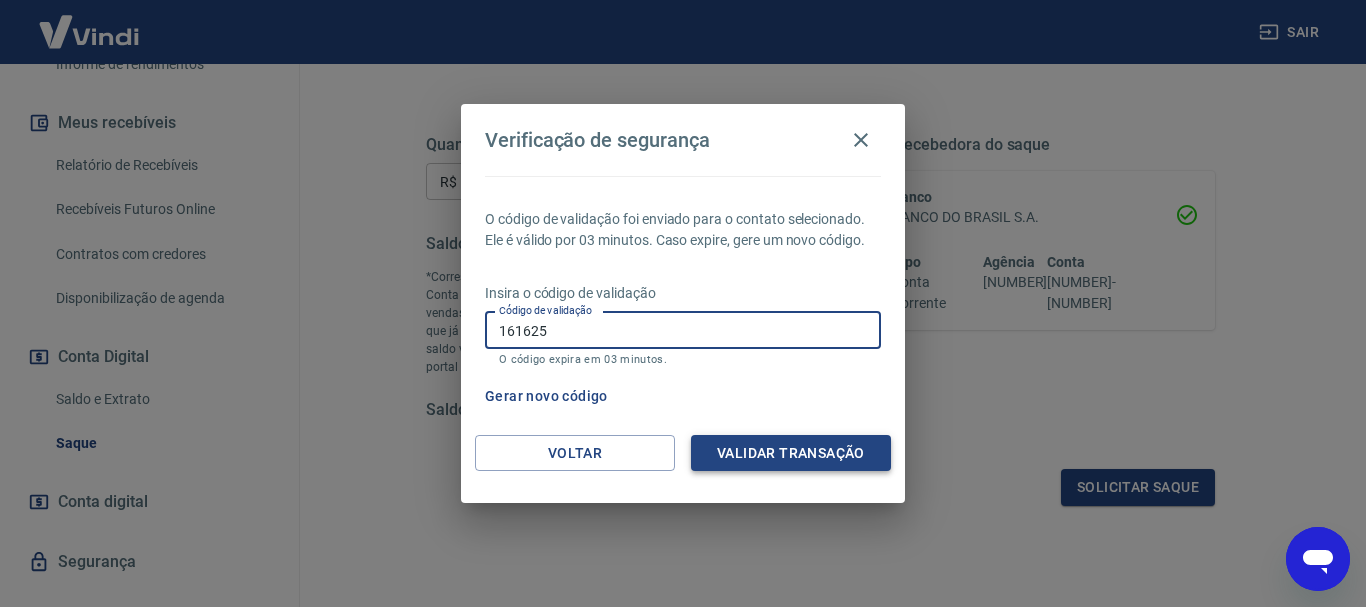 type on "161625" 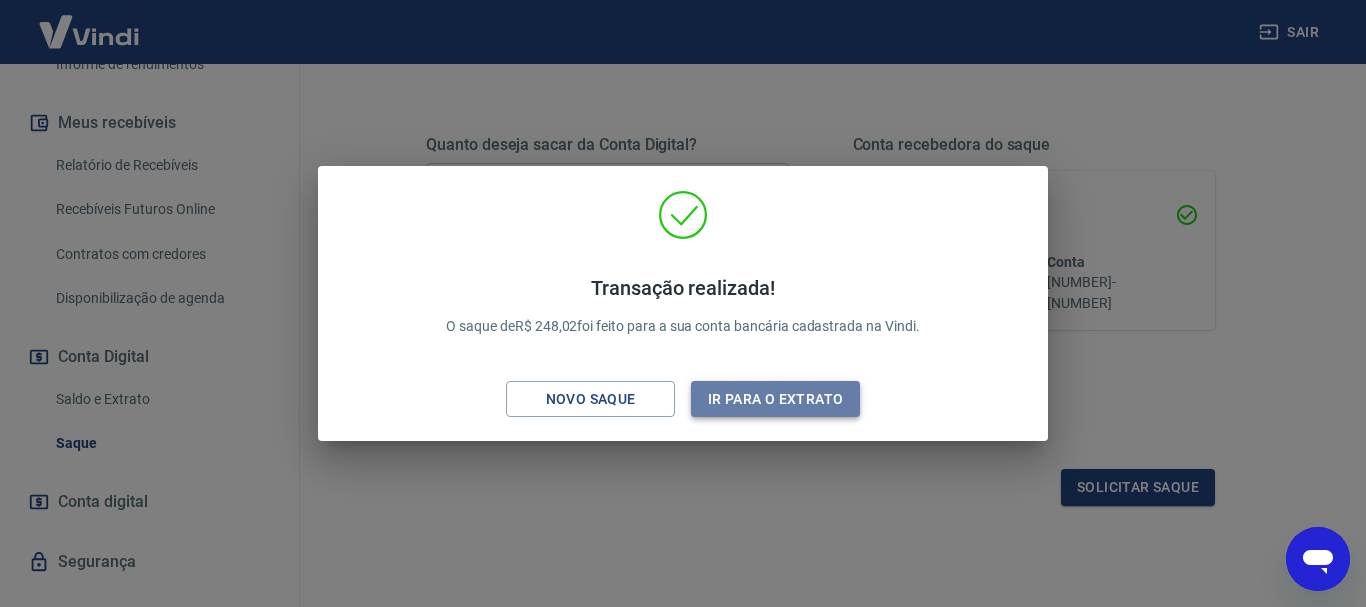 click on "Ir para o extrato" at bounding box center (775, 399) 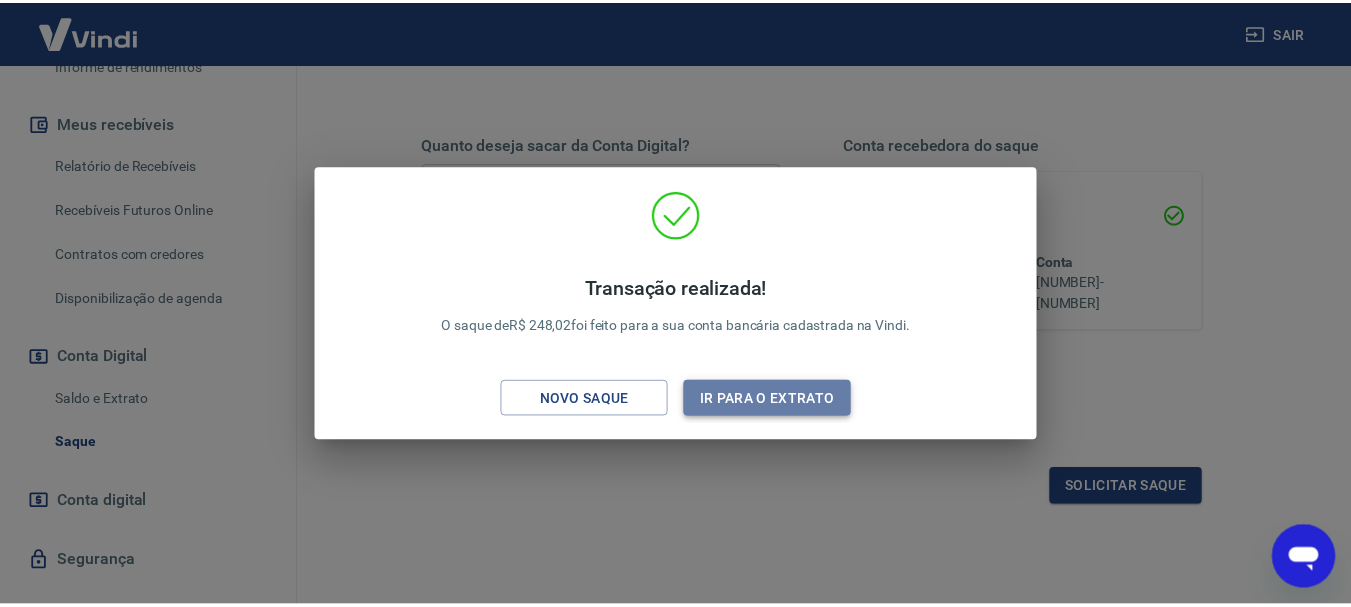 scroll, scrollTop: 309, scrollLeft: 0, axis: vertical 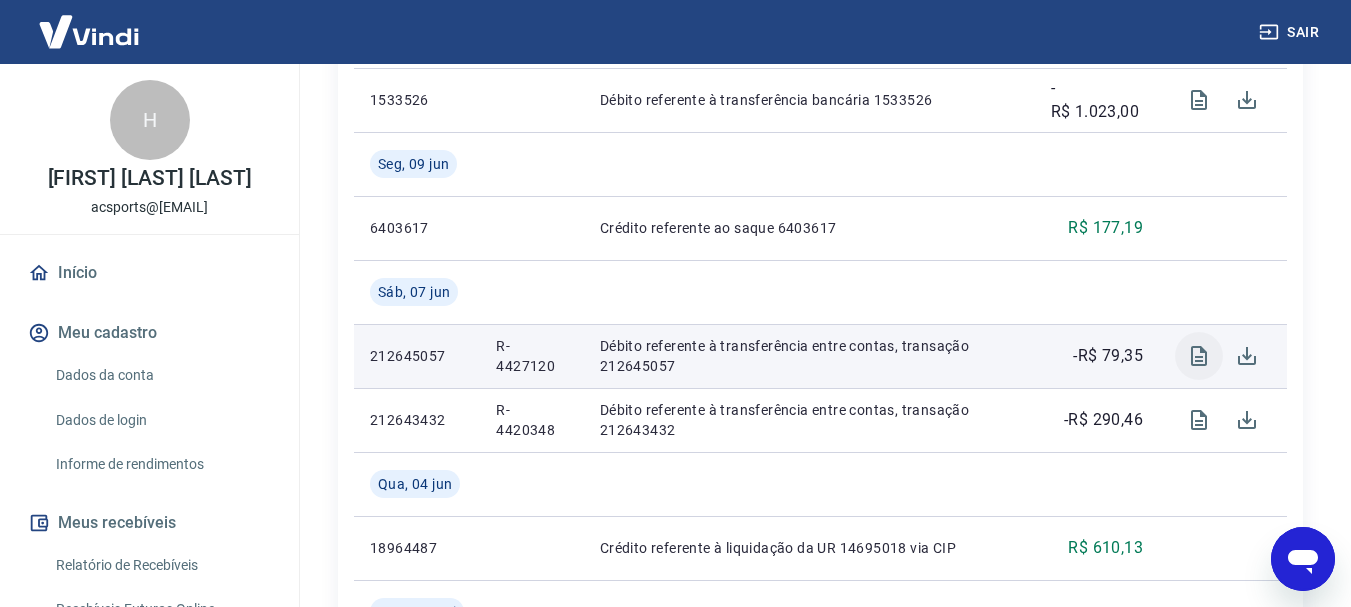 click 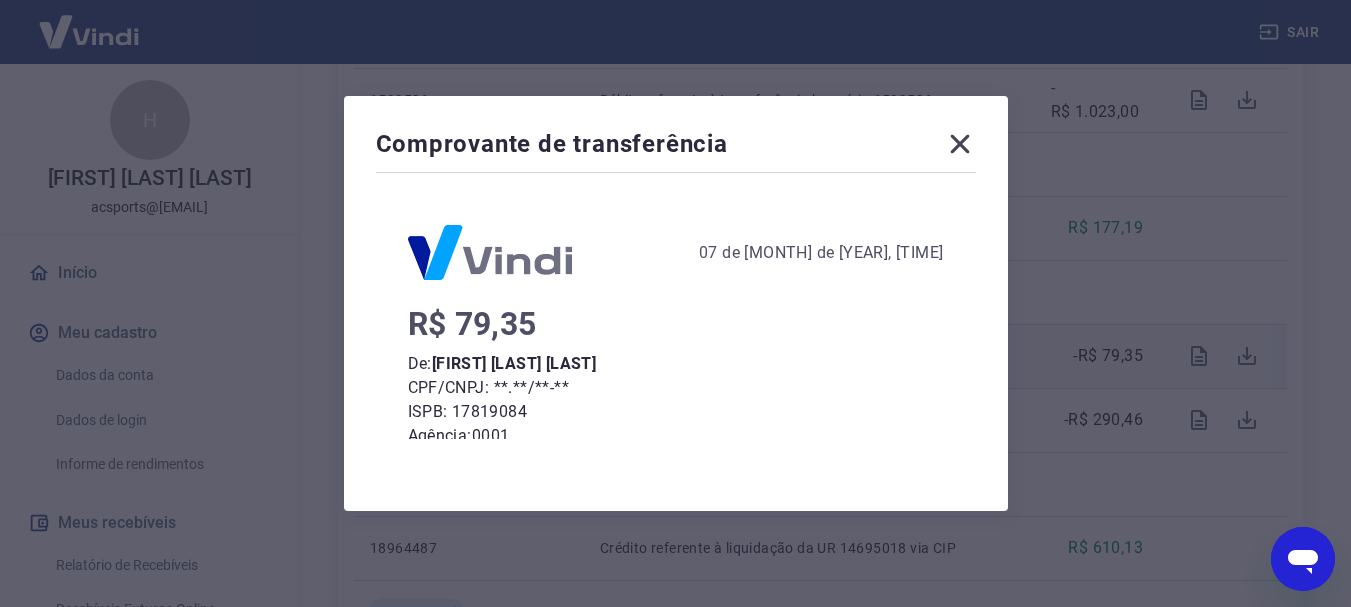 scroll, scrollTop: 133, scrollLeft: 0, axis: vertical 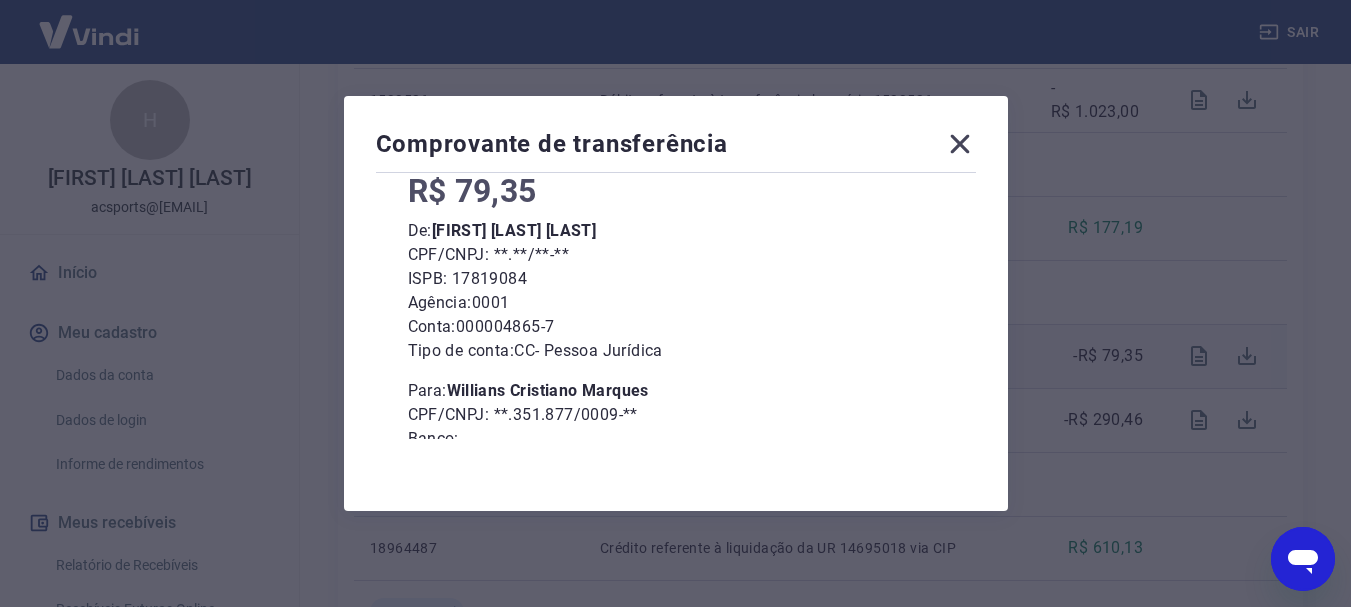click 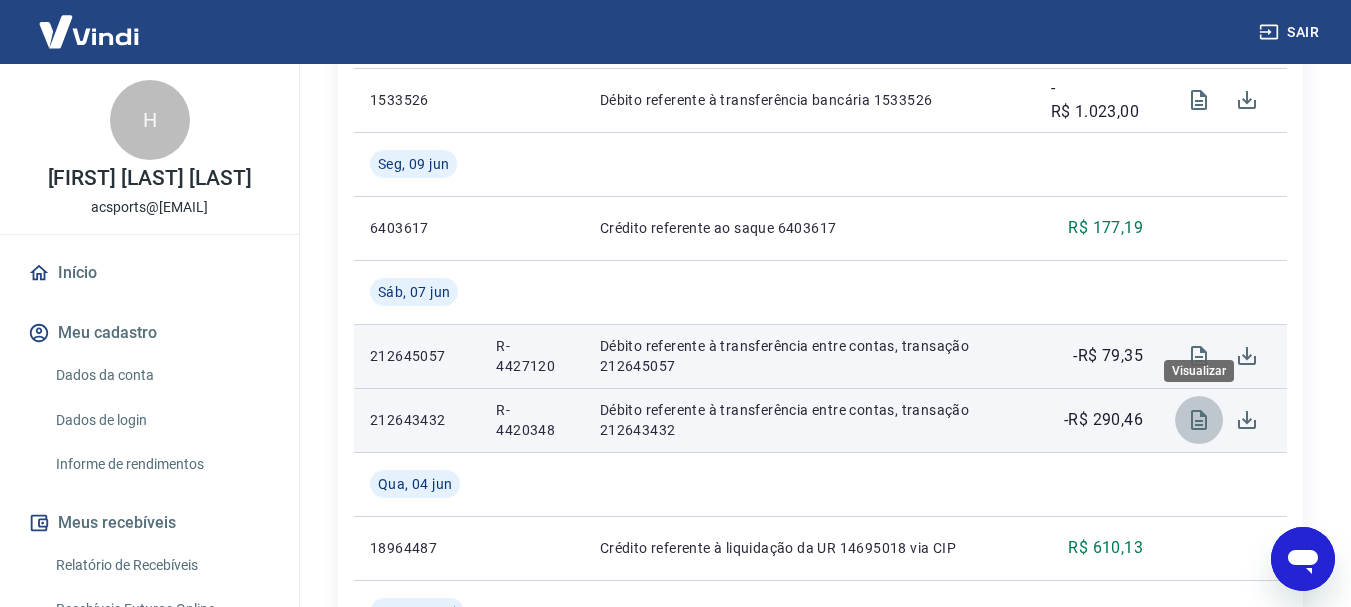 click 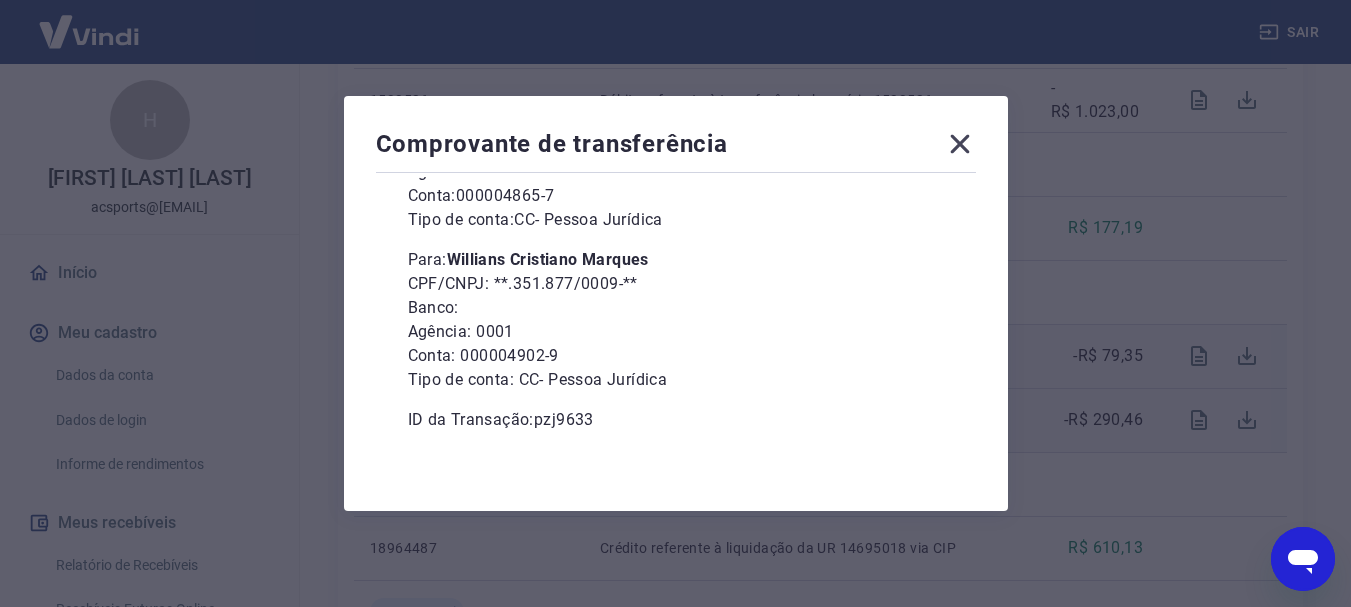 scroll, scrollTop: 267, scrollLeft: 0, axis: vertical 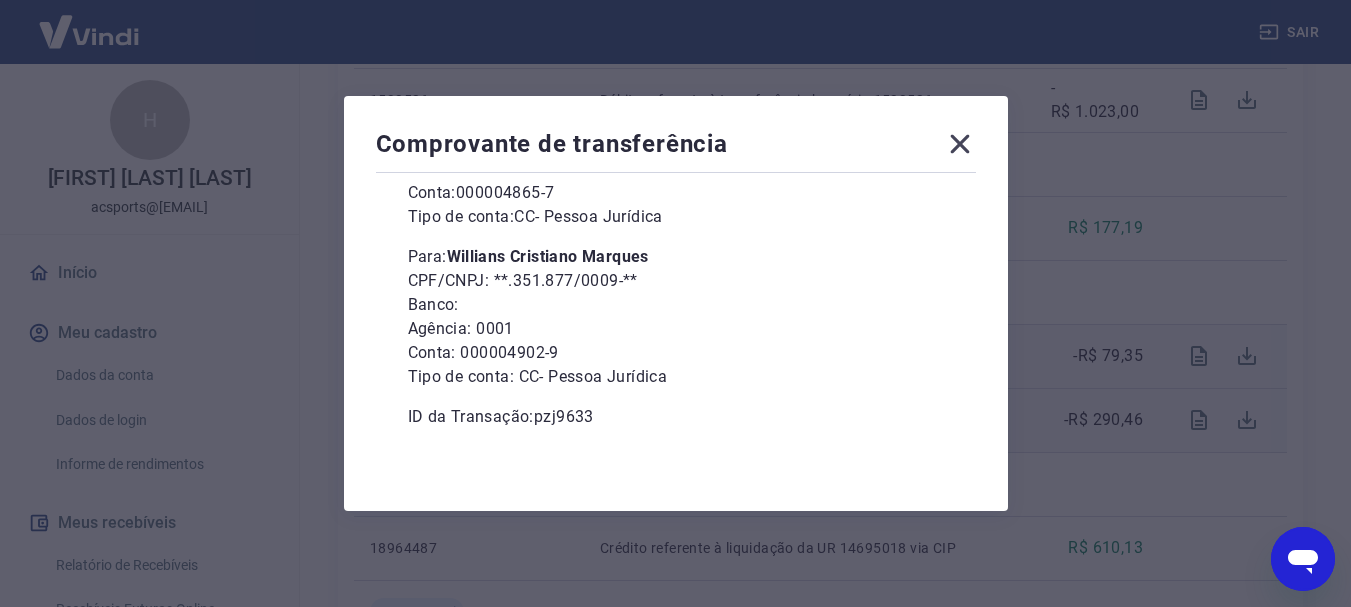 click 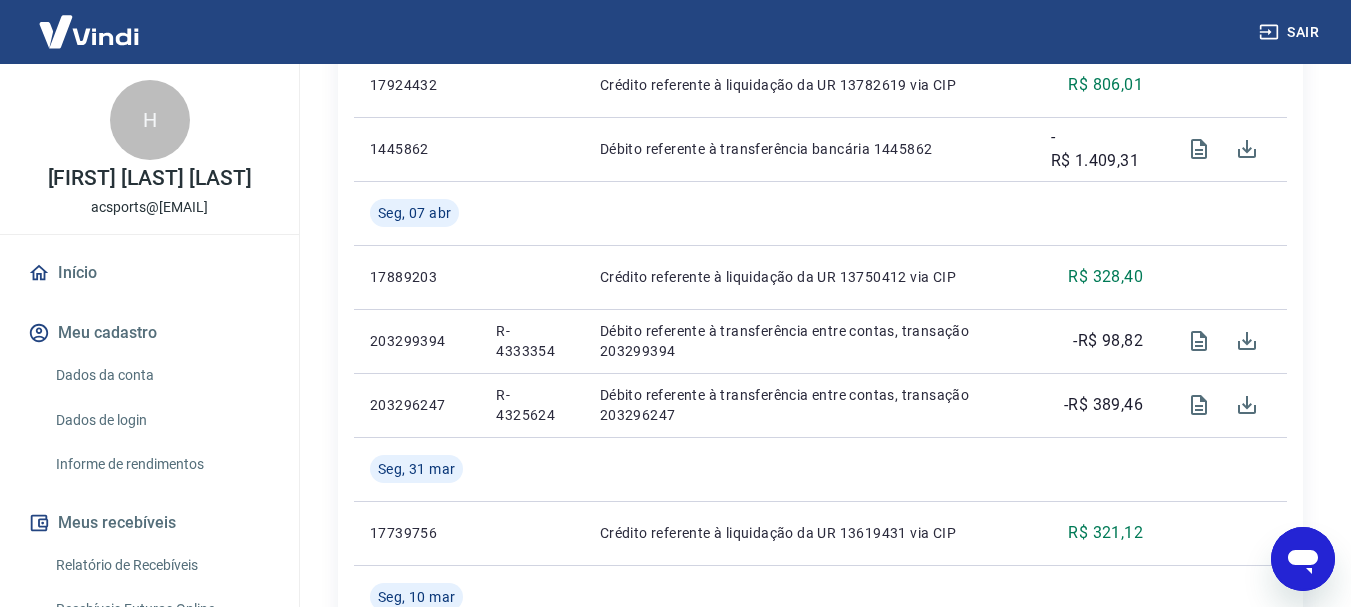 scroll, scrollTop: 2133, scrollLeft: 0, axis: vertical 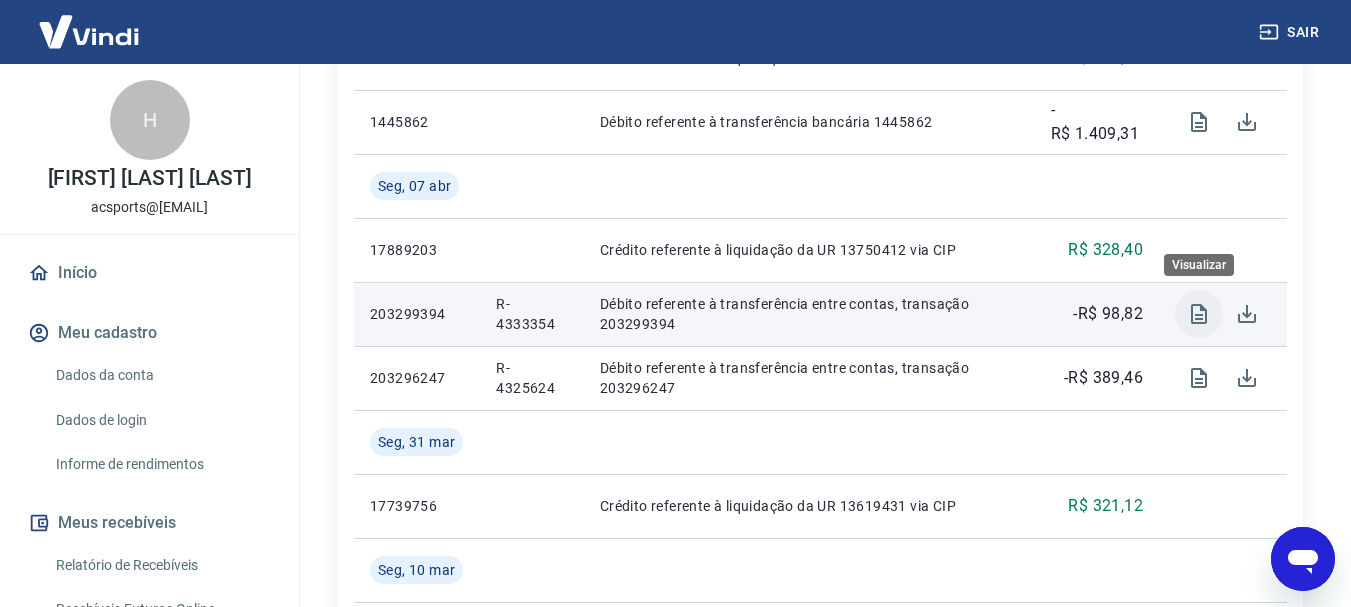 click 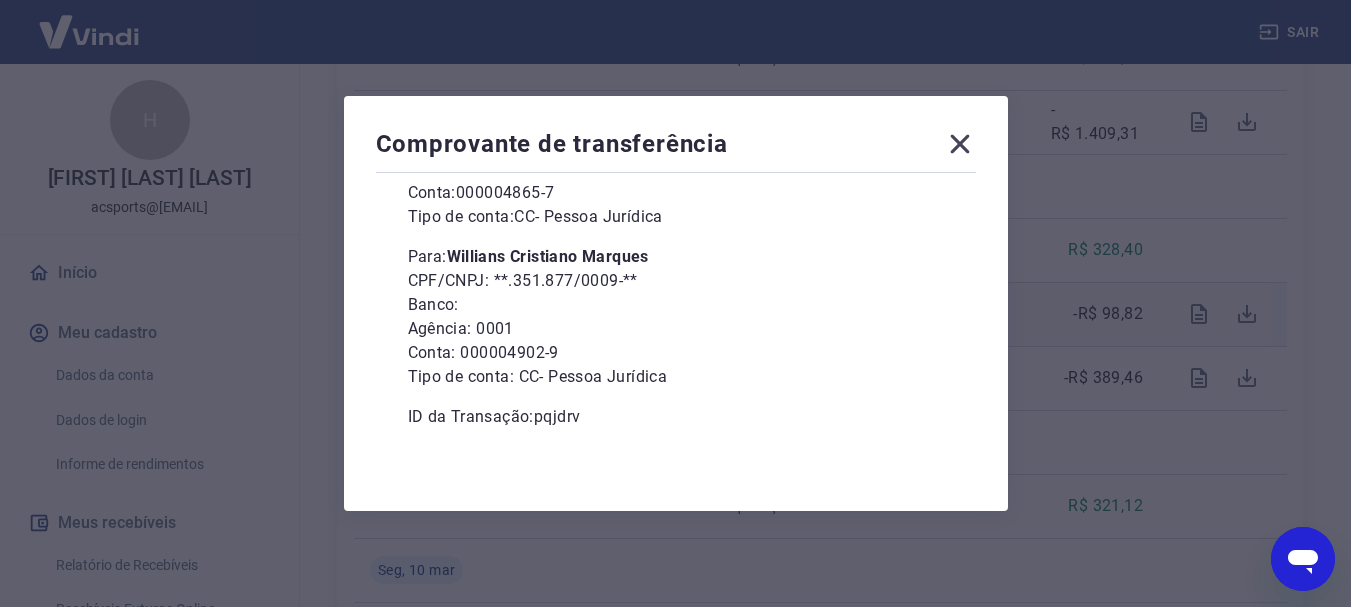 scroll, scrollTop: 273, scrollLeft: 0, axis: vertical 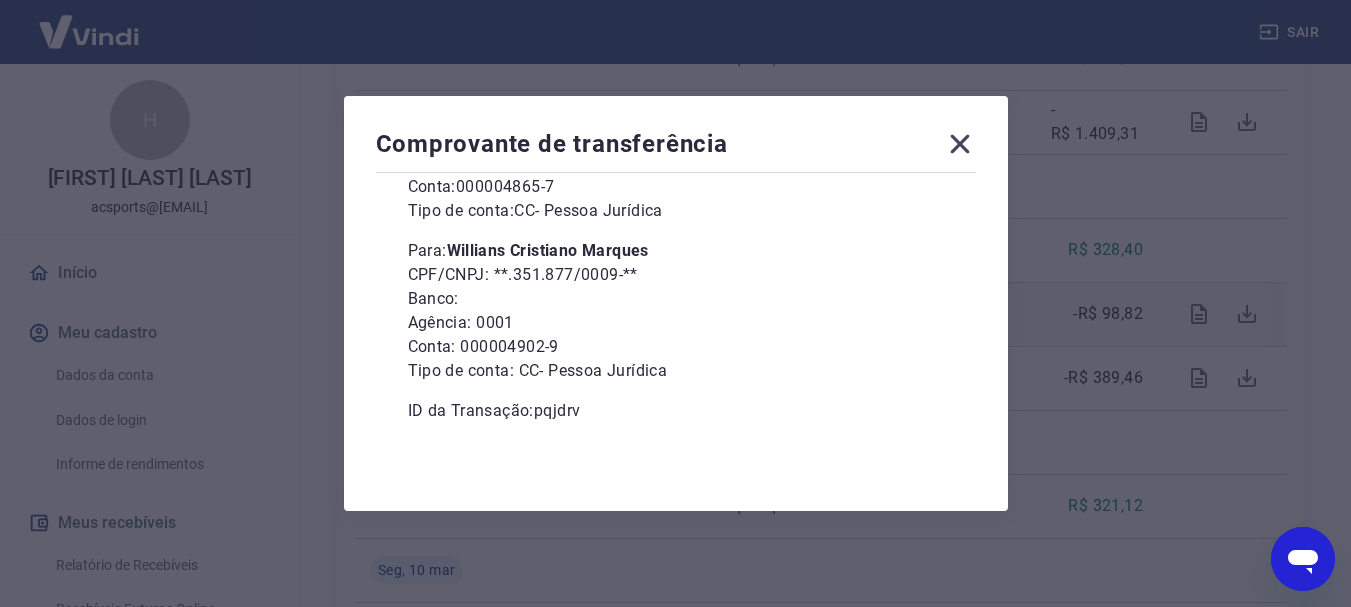 click 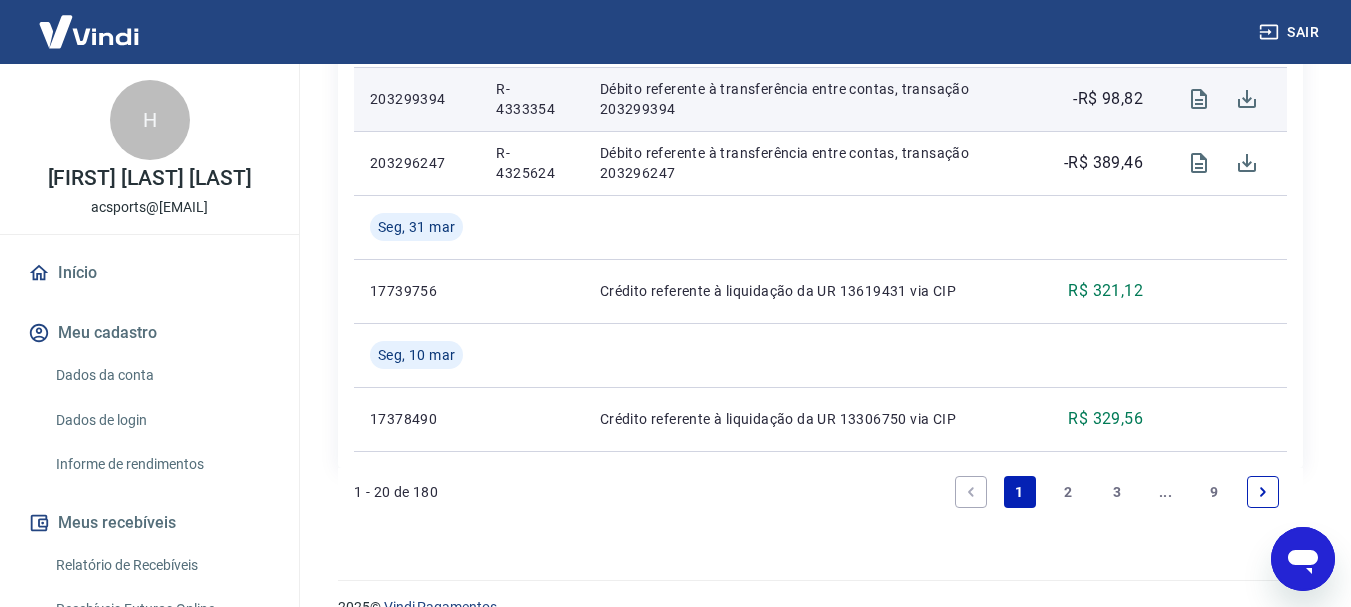 scroll, scrollTop: 2383, scrollLeft: 0, axis: vertical 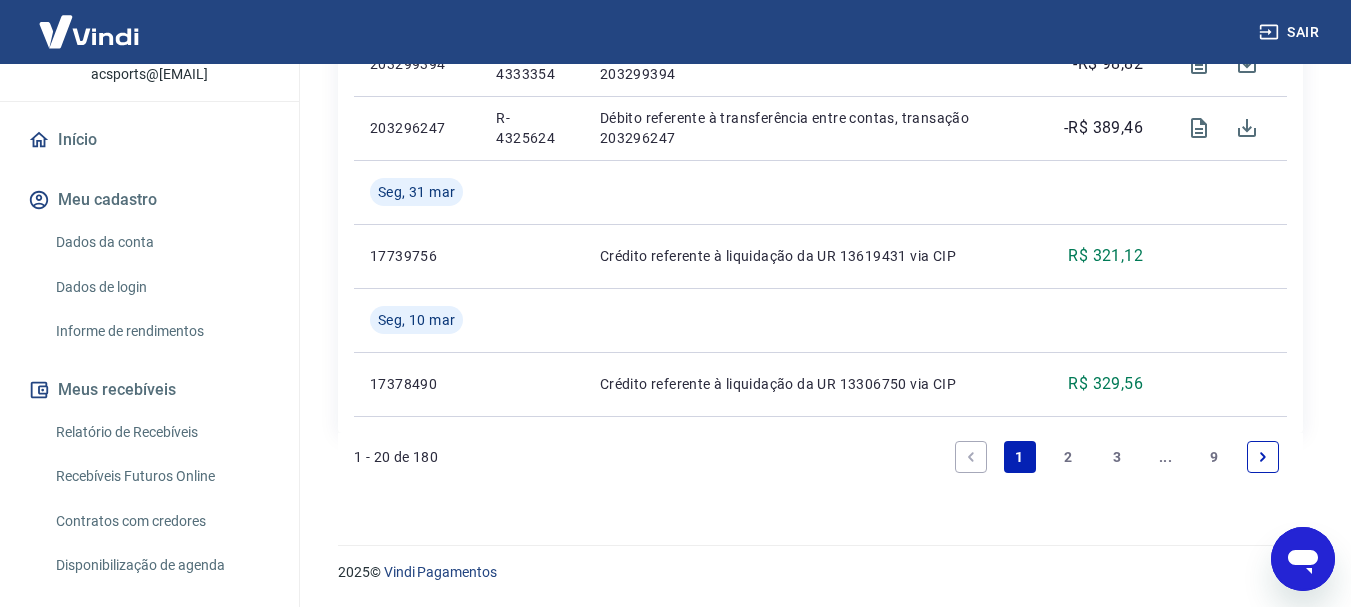 click on "Informe de rendimentos" at bounding box center [161, 331] 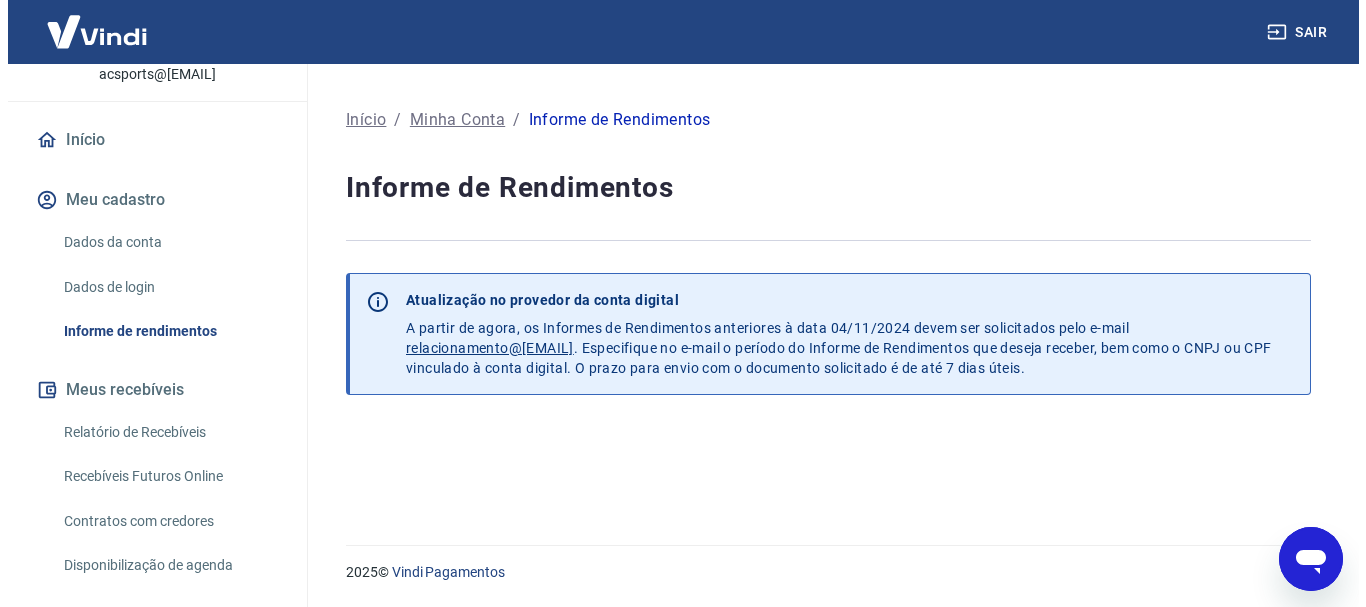 scroll, scrollTop: 0, scrollLeft: 0, axis: both 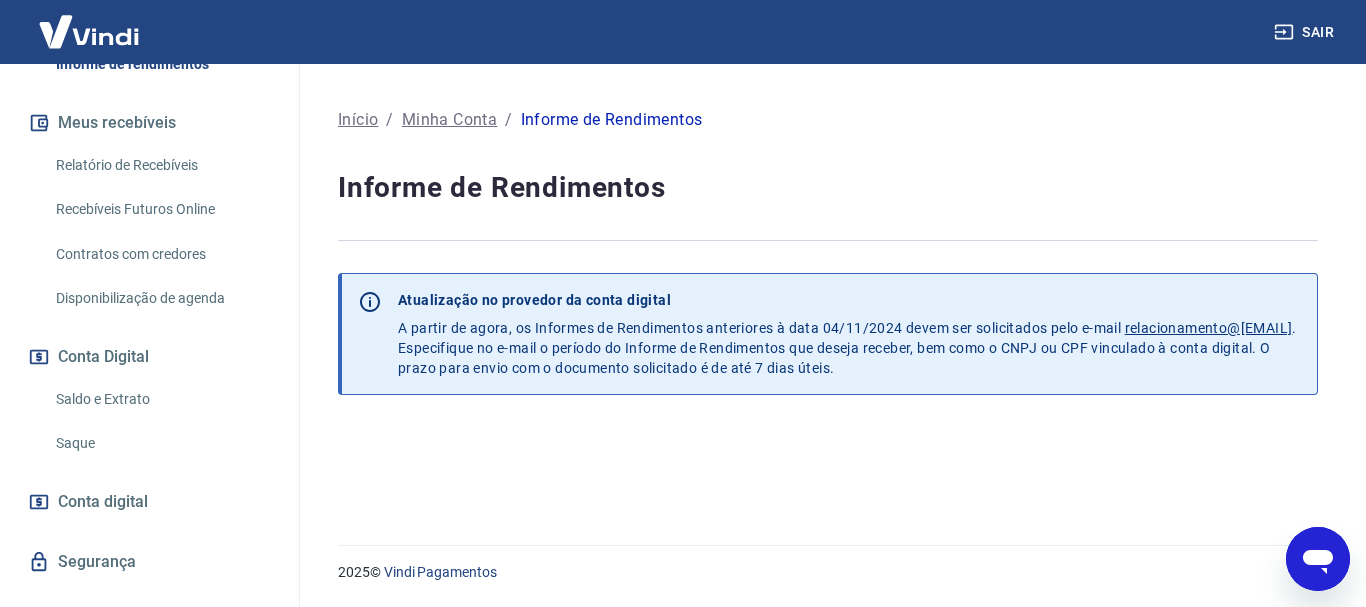 click on "Saque" at bounding box center [161, 443] 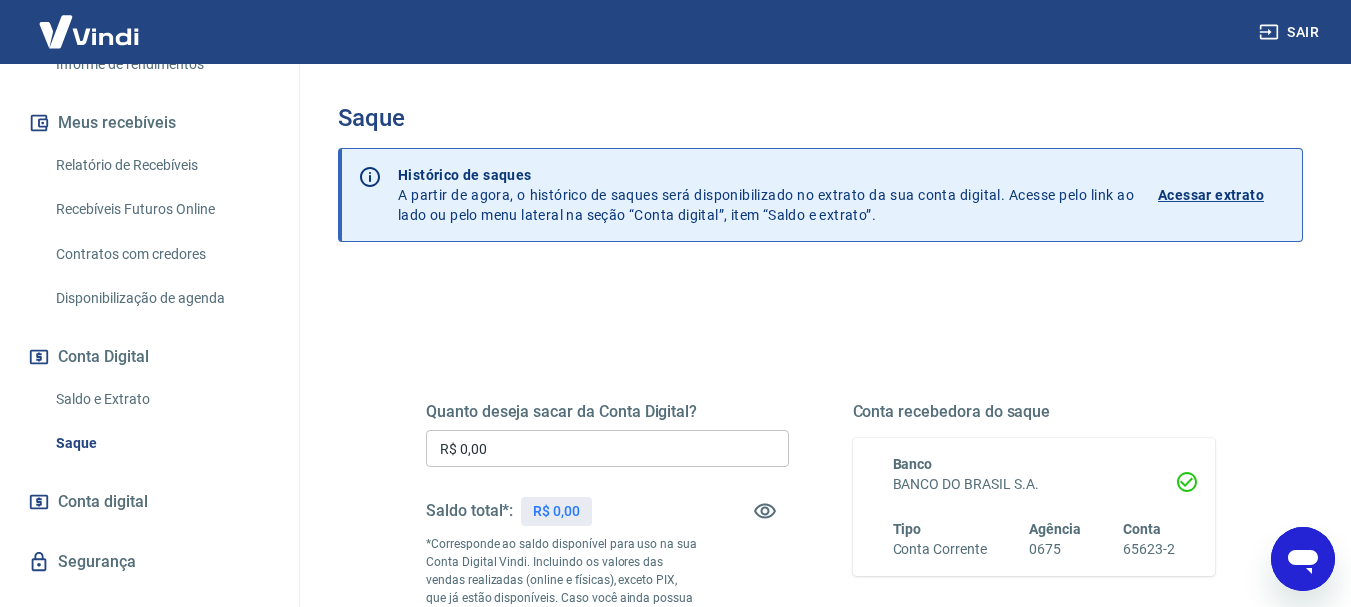 click on "Acessar extrato" at bounding box center (1222, 195) 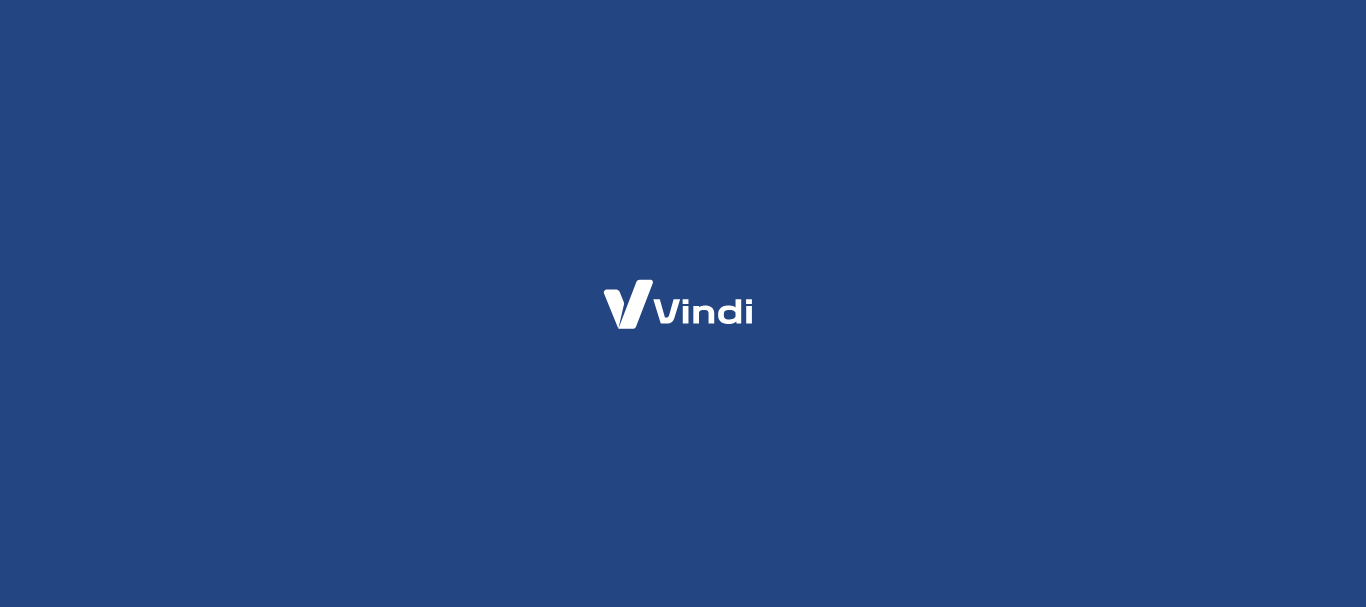 scroll, scrollTop: 0, scrollLeft: 0, axis: both 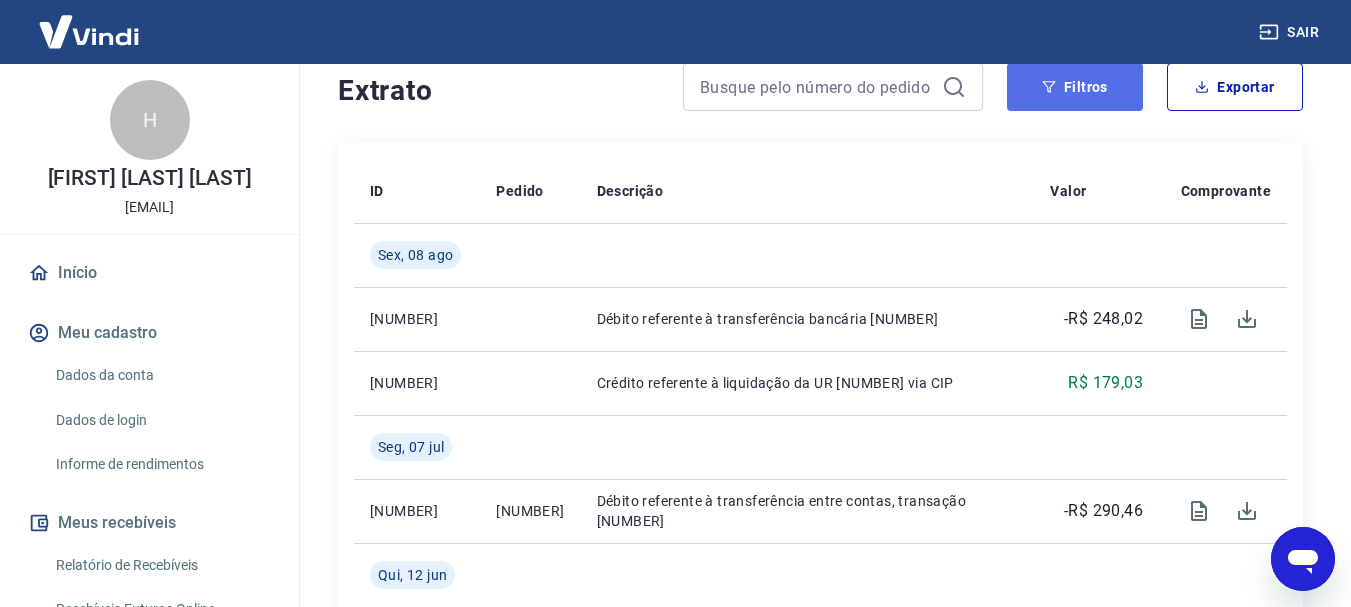 click on "Filtros" at bounding box center (1075, 87) 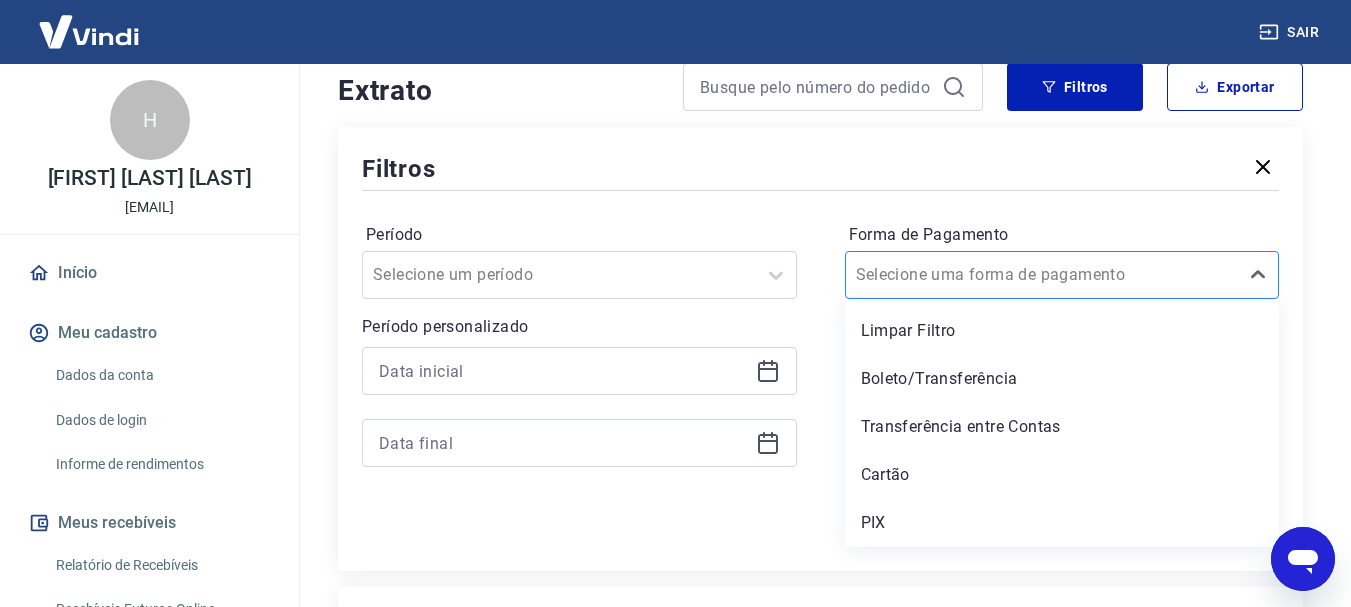 click at bounding box center [1042, 275] 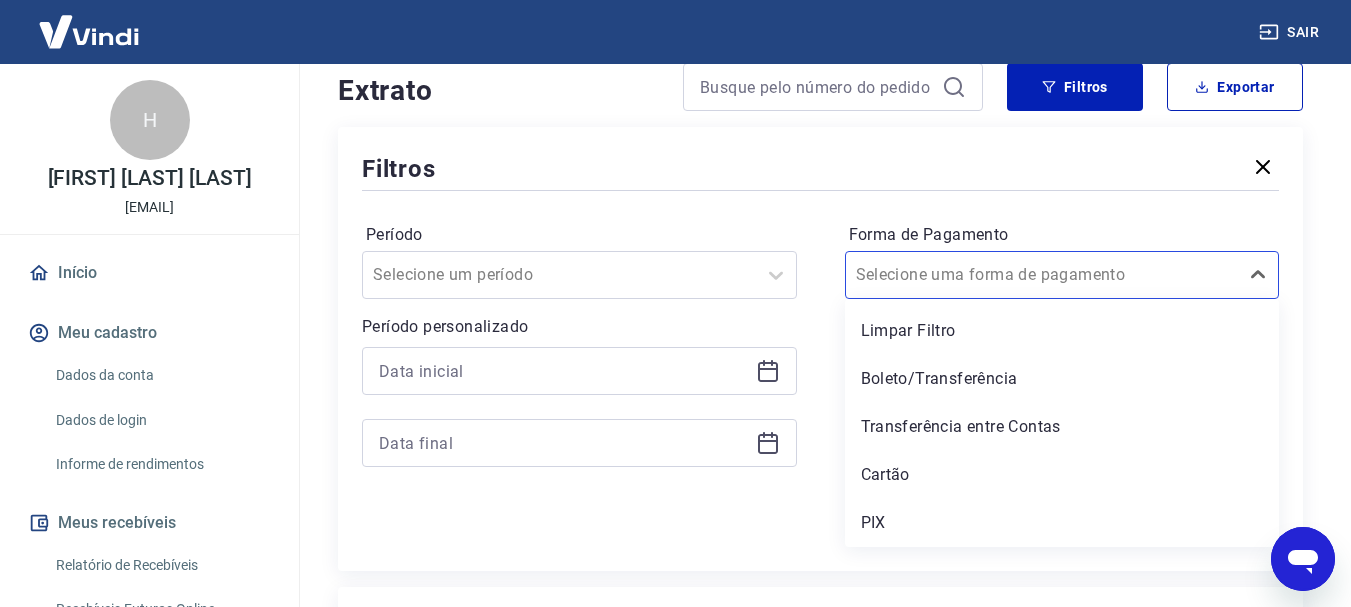 click on "Filtros" at bounding box center (820, 168) 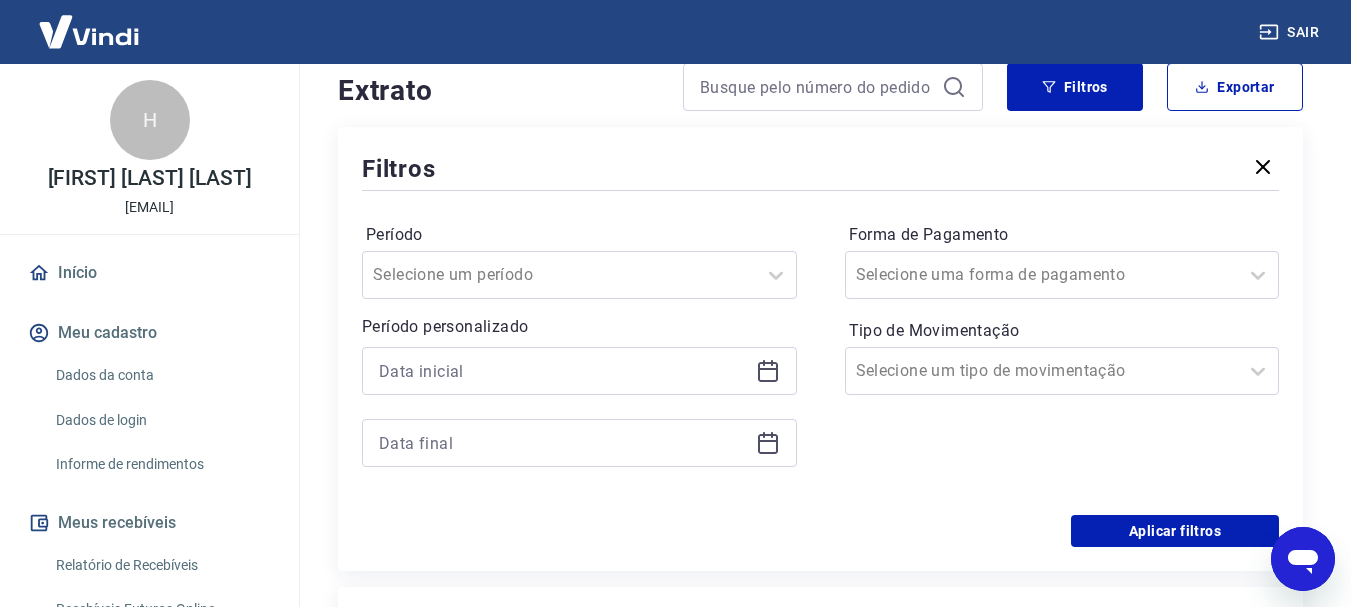 click 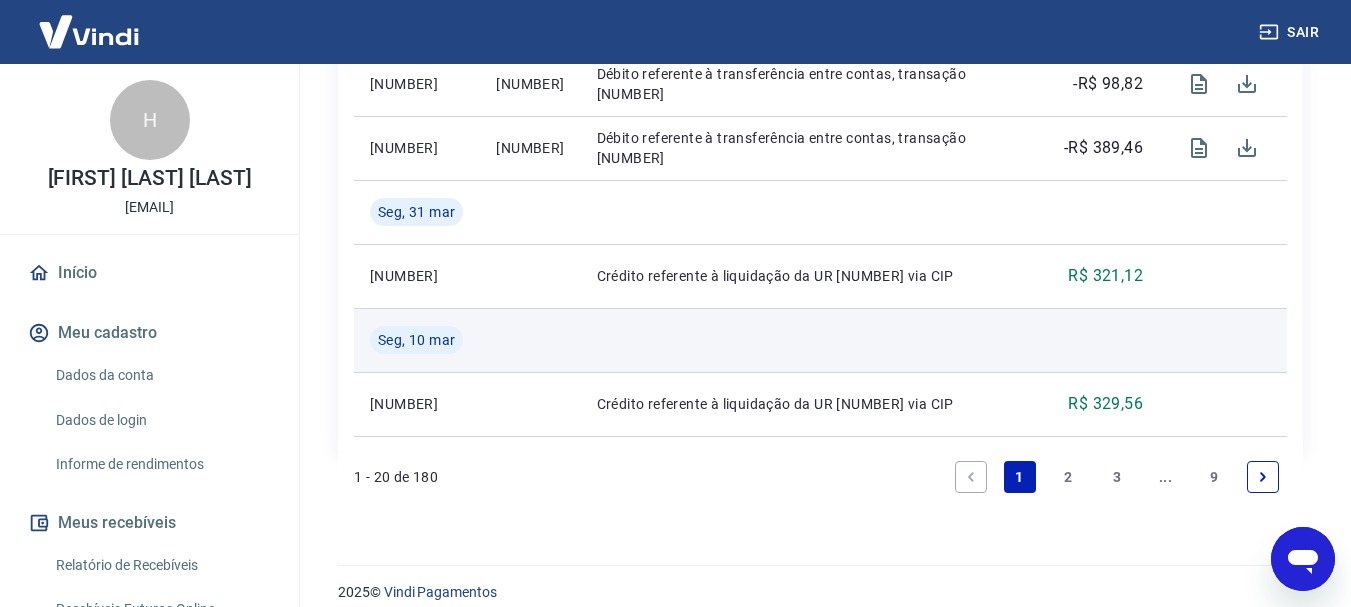 scroll, scrollTop: 2383, scrollLeft: 0, axis: vertical 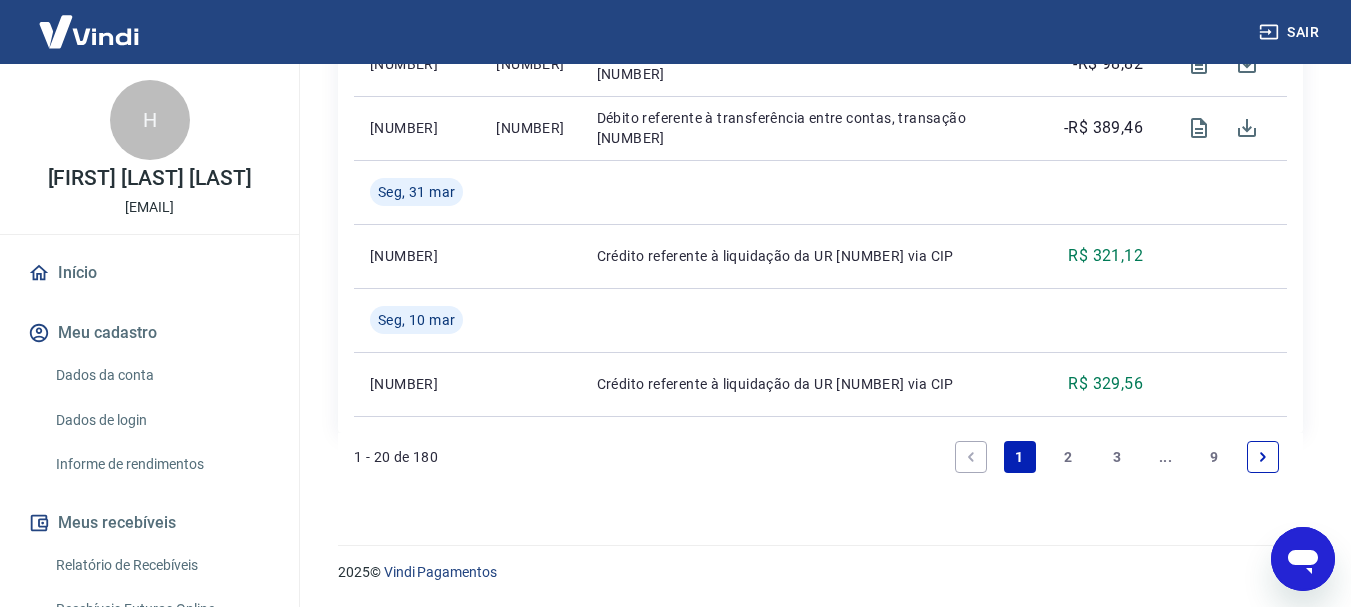 click on "2" at bounding box center (1068, 457) 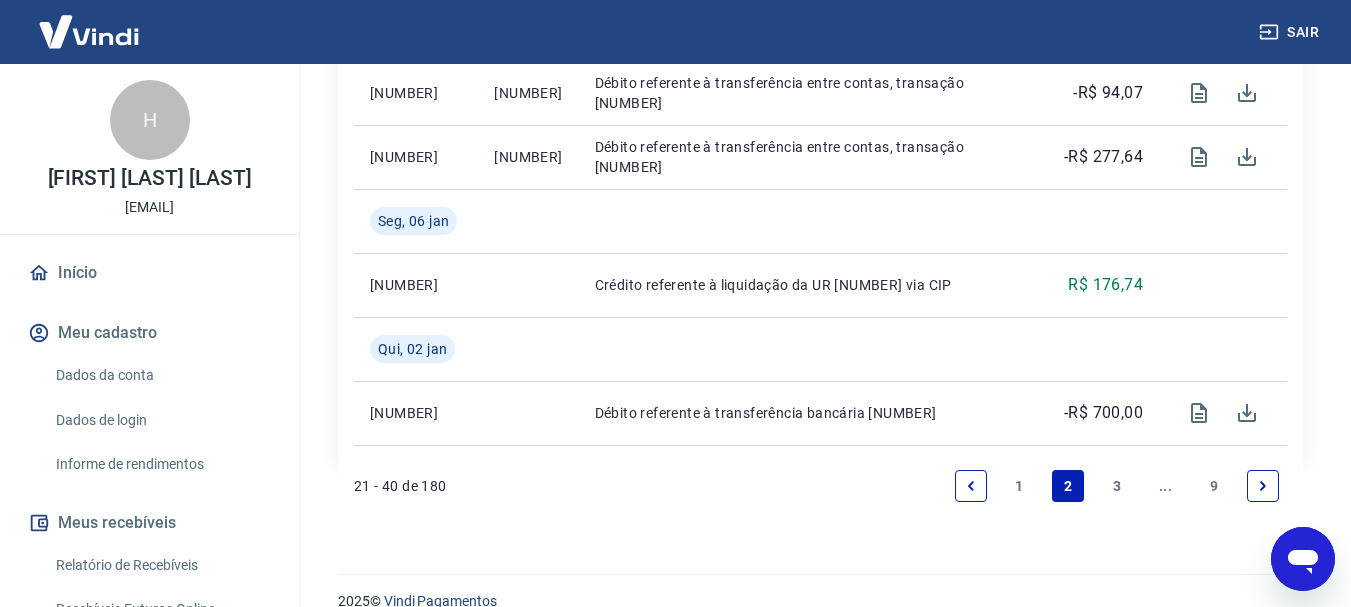 scroll, scrollTop: 2383, scrollLeft: 0, axis: vertical 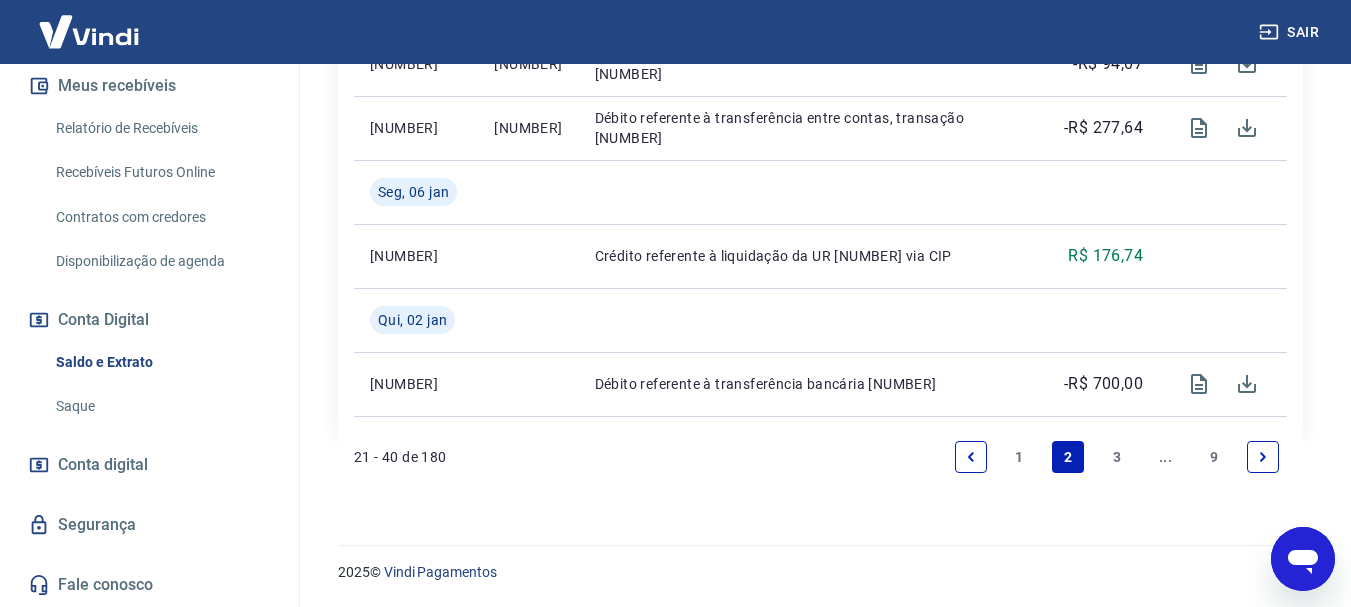 click on "Conta digital" at bounding box center (103, 465) 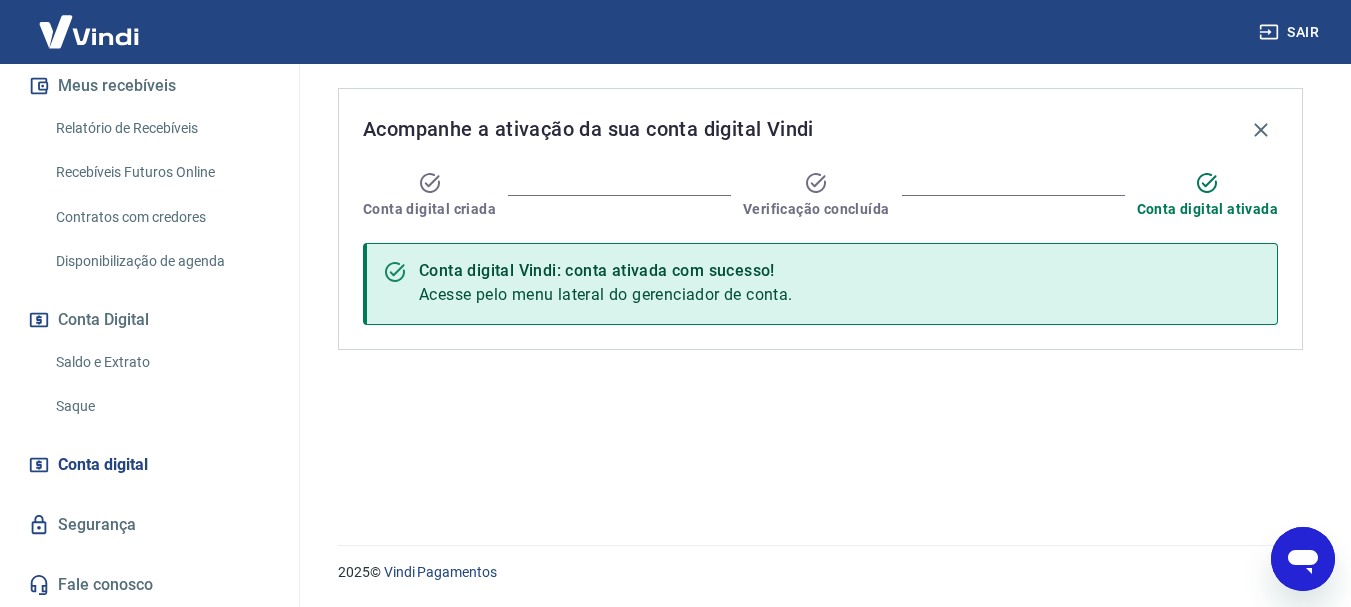 scroll, scrollTop: 0, scrollLeft: 0, axis: both 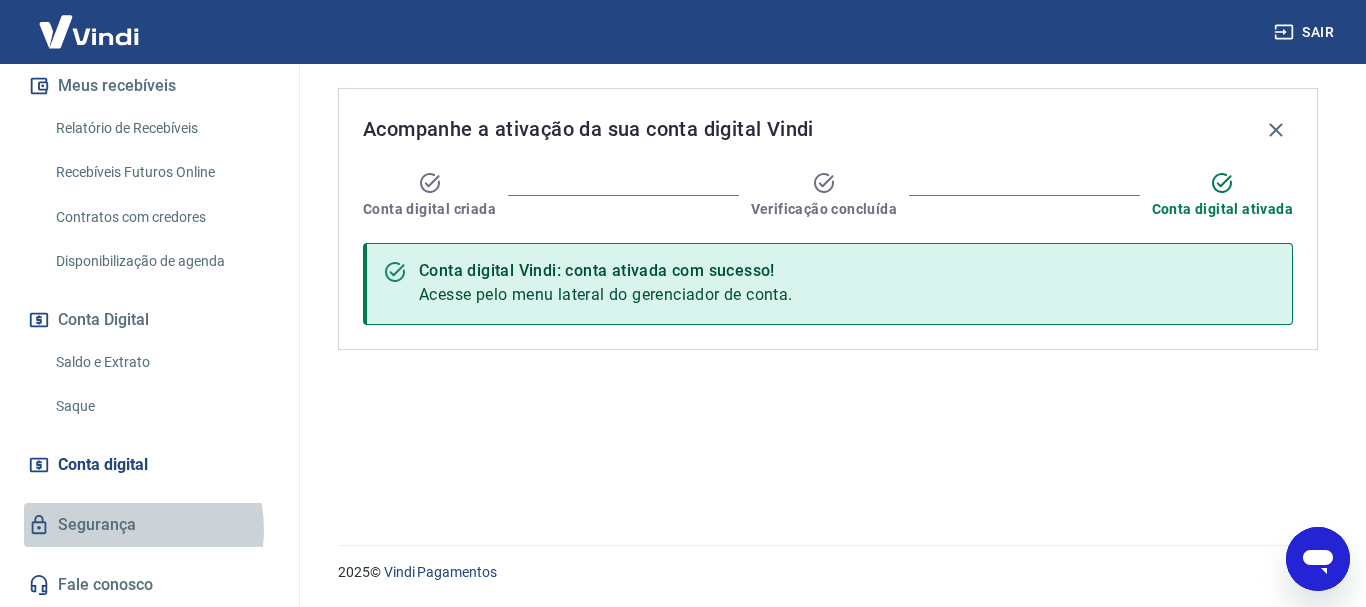 click on "Segurança" at bounding box center (149, 525) 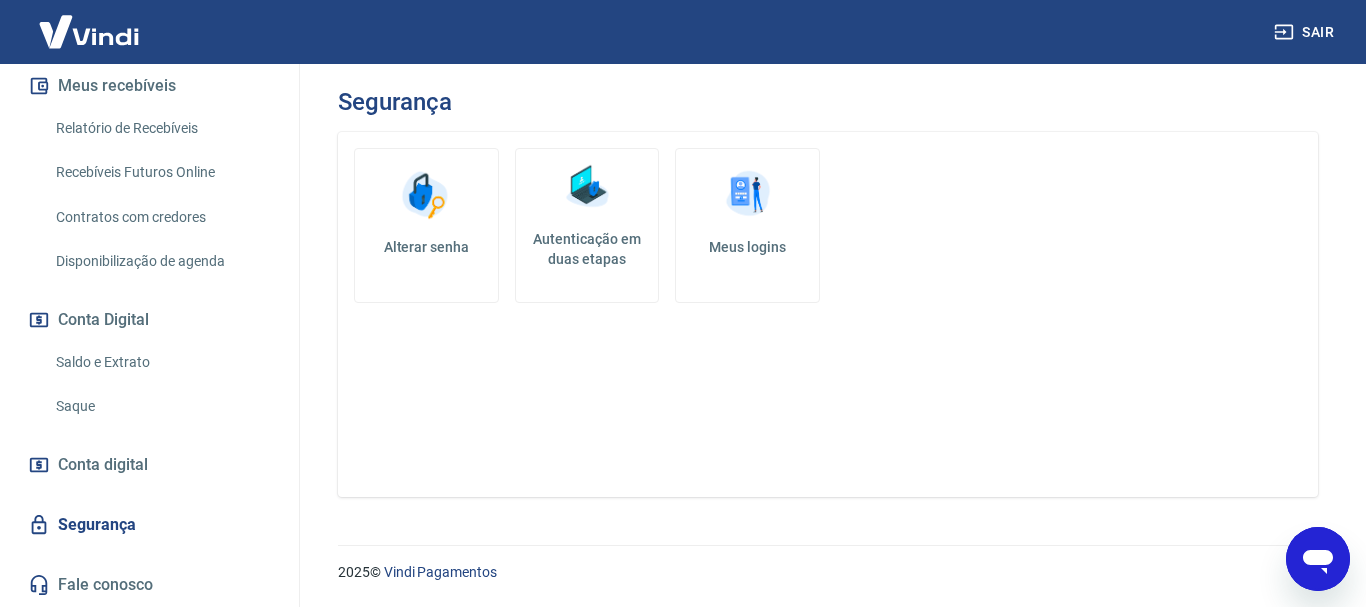 click on "Meus logins" at bounding box center [747, 225] 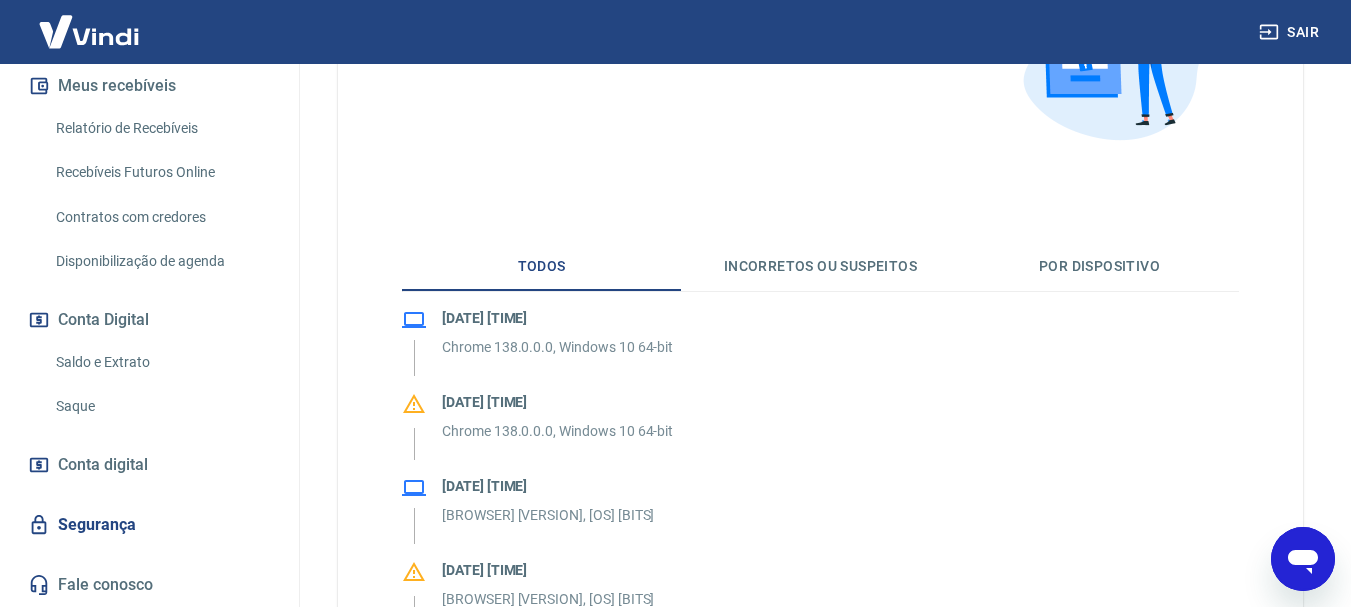 scroll, scrollTop: 400, scrollLeft: 0, axis: vertical 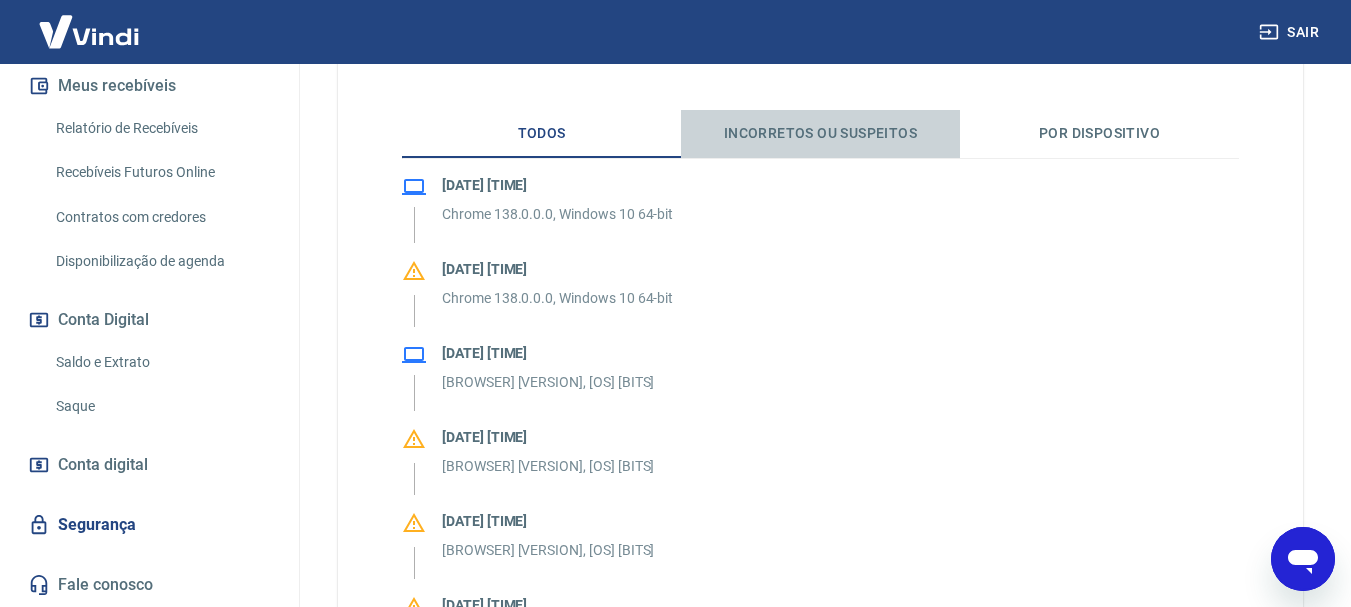 click on "Incorretos ou suspeitos" at bounding box center (820, 134) 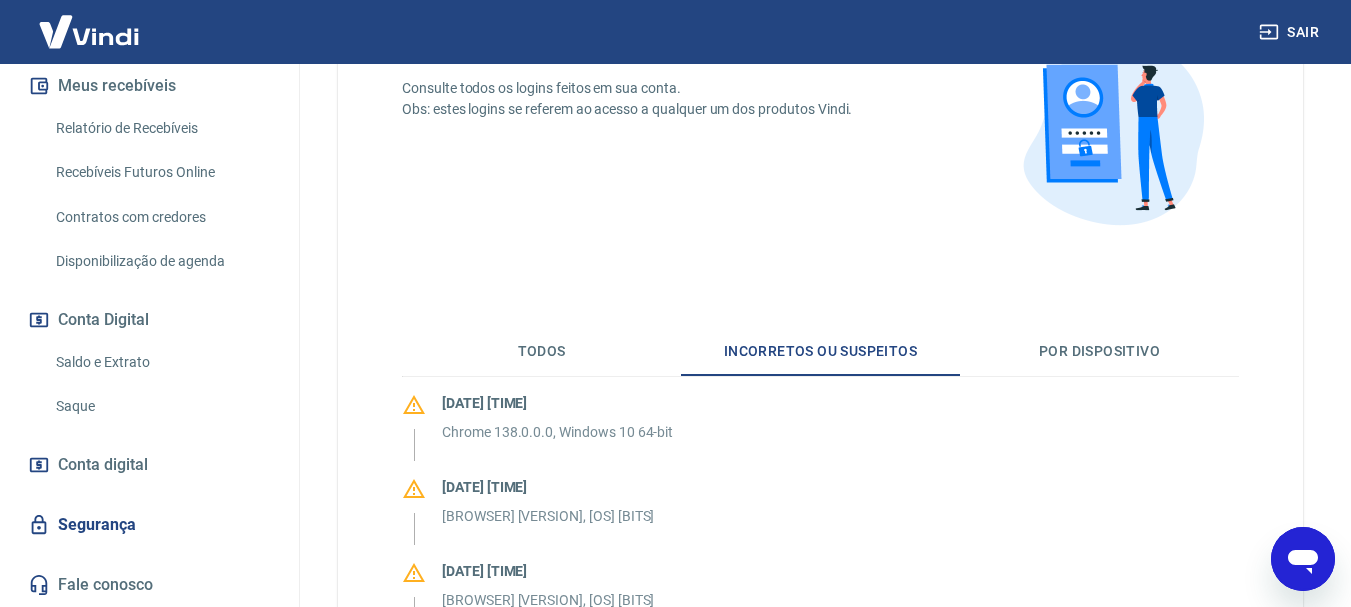 scroll, scrollTop: 400, scrollLeft: 0, axis: vertical 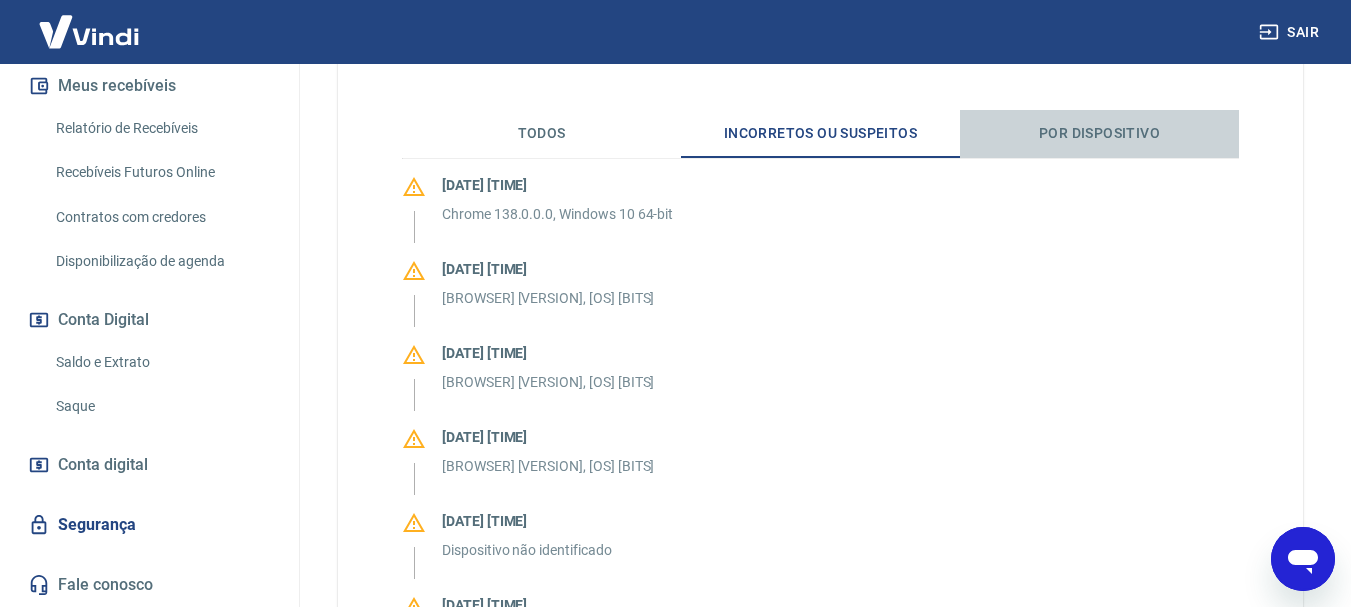 click on "Por dispositivo" at bounding box center [1099, 134] 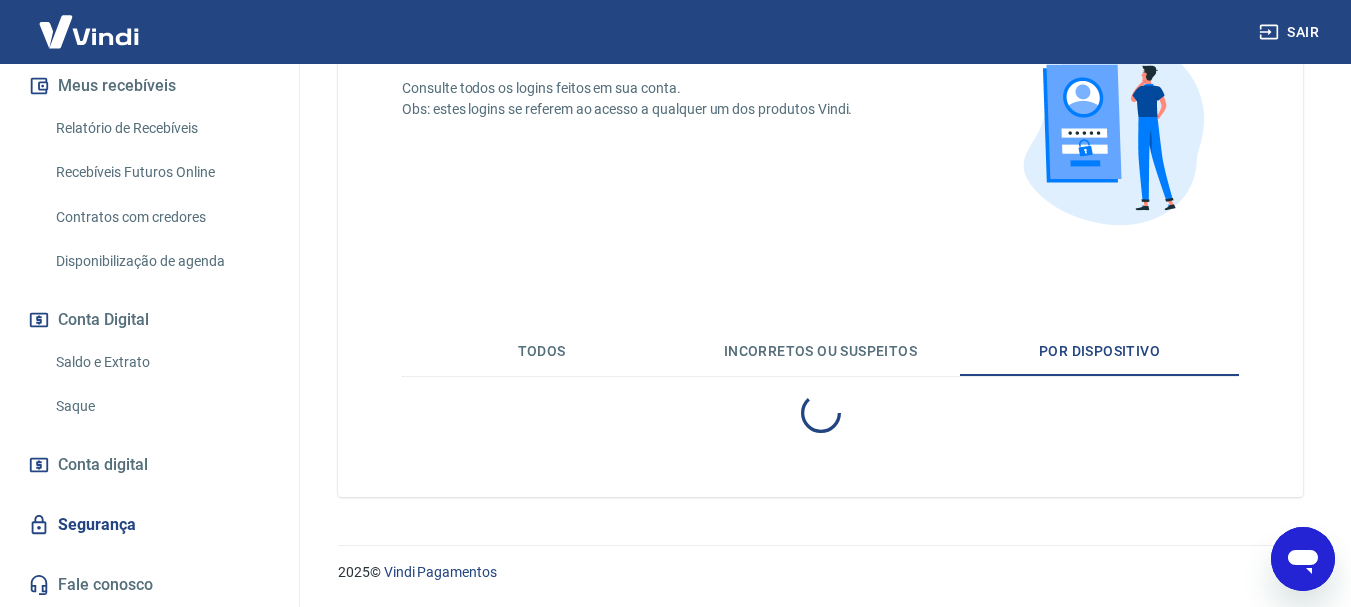 scroll, scrollTop: 347, scrollLeft: 0, axis: vertical 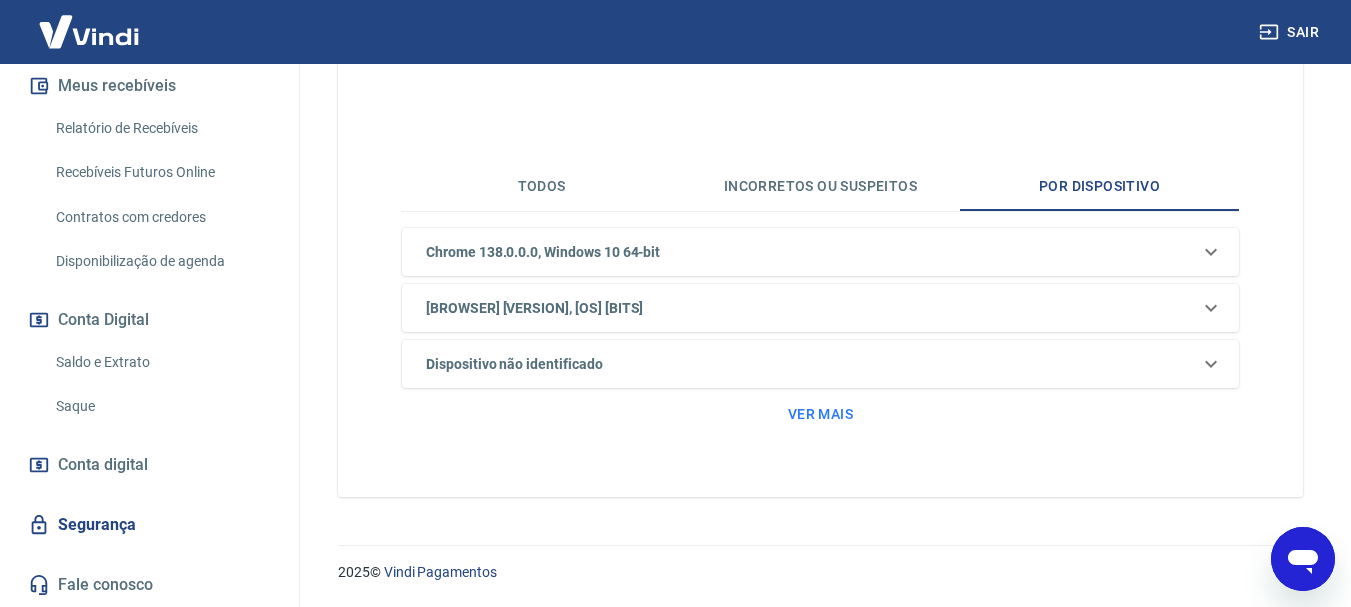 click on "Chrome 138.0.0.0, Windows 10 64-bit" at bounding box center (808, 252) 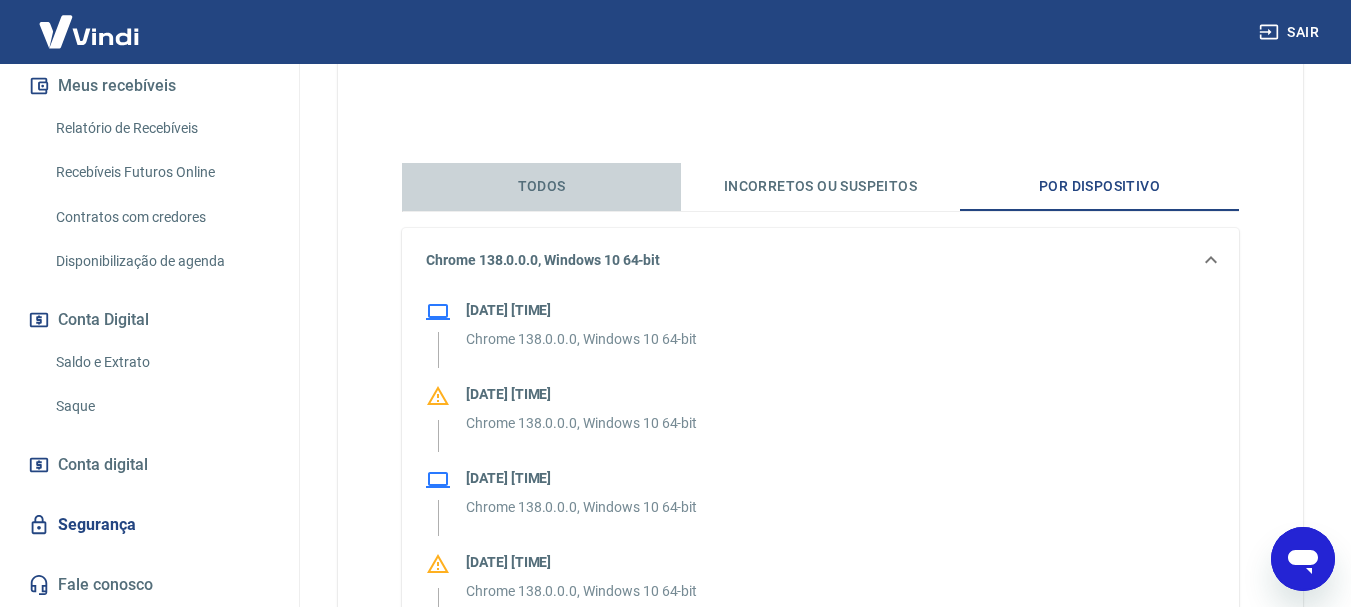 click on "Todos" at bounding box center [541, 187] 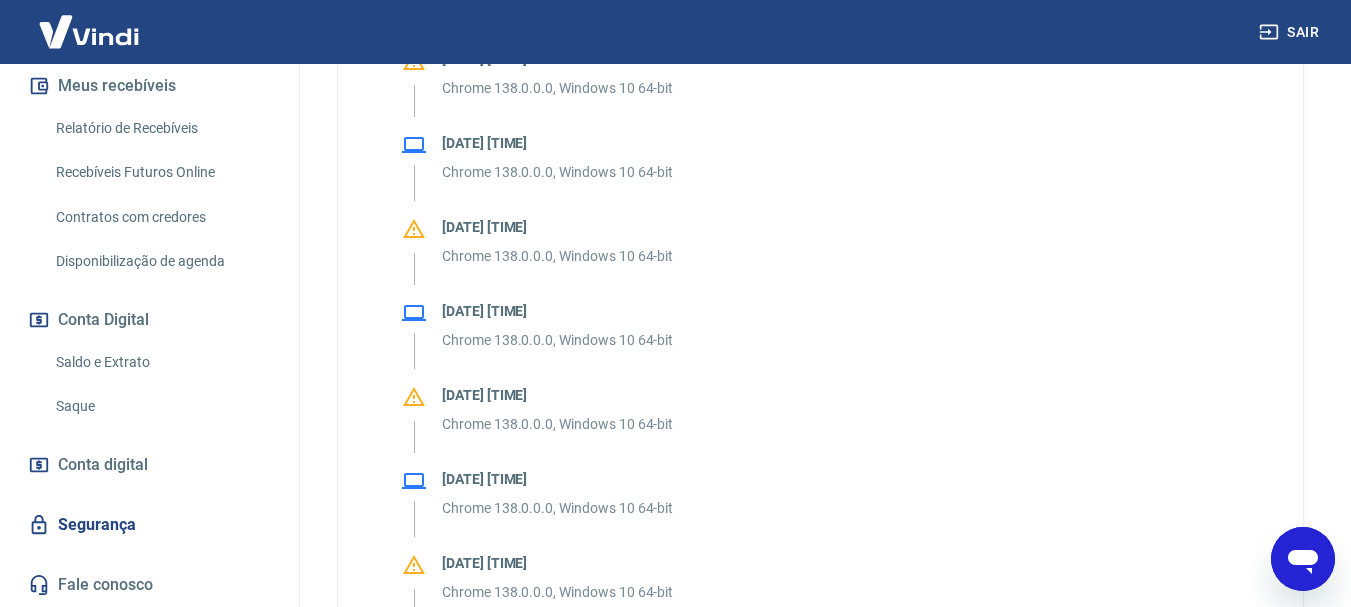 scroll, scrollTop: 1547, scrollLeft: 0, axis: vertical 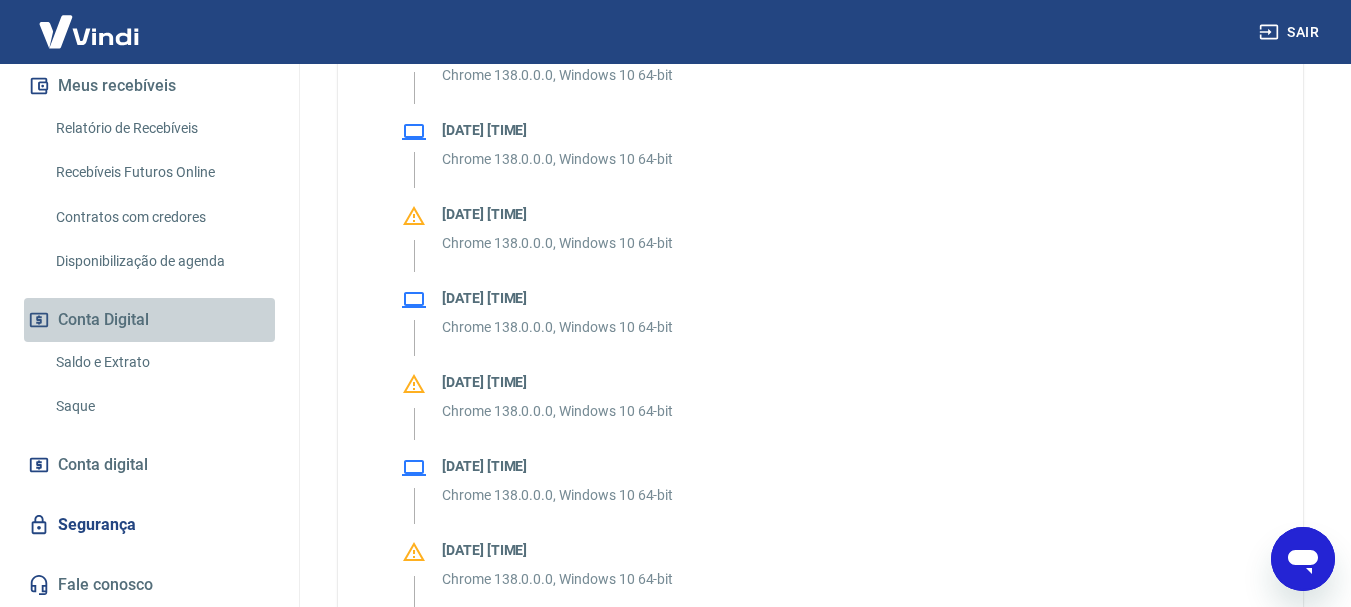 click on "Conta Digital" at bounding box center (149, 320) 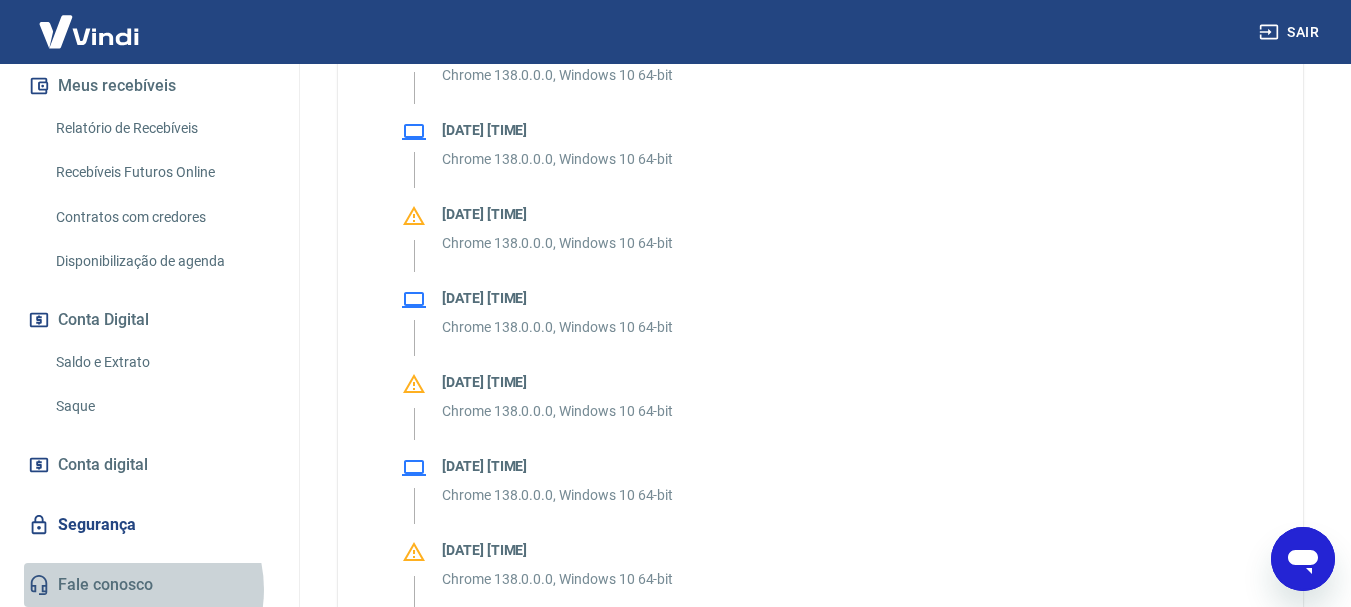 click on "Fale conosco" at bounding box center (149, 585) 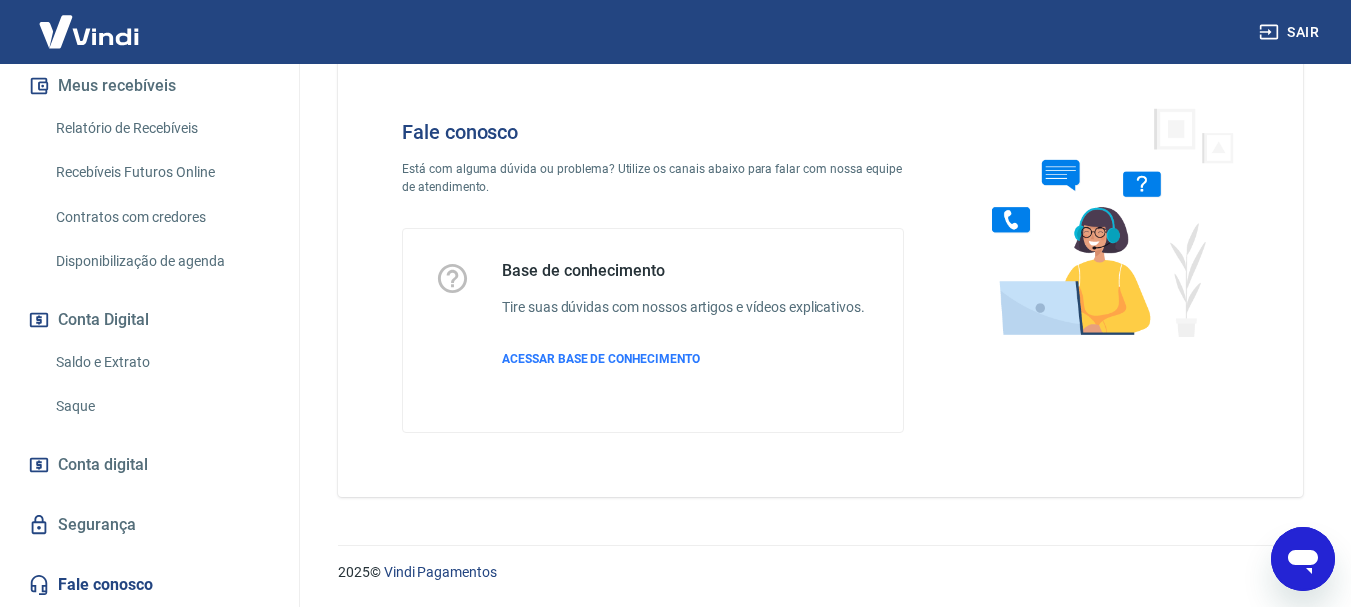 scroll, scrollTop: 48, scrollLeft: 0, axis: vertical 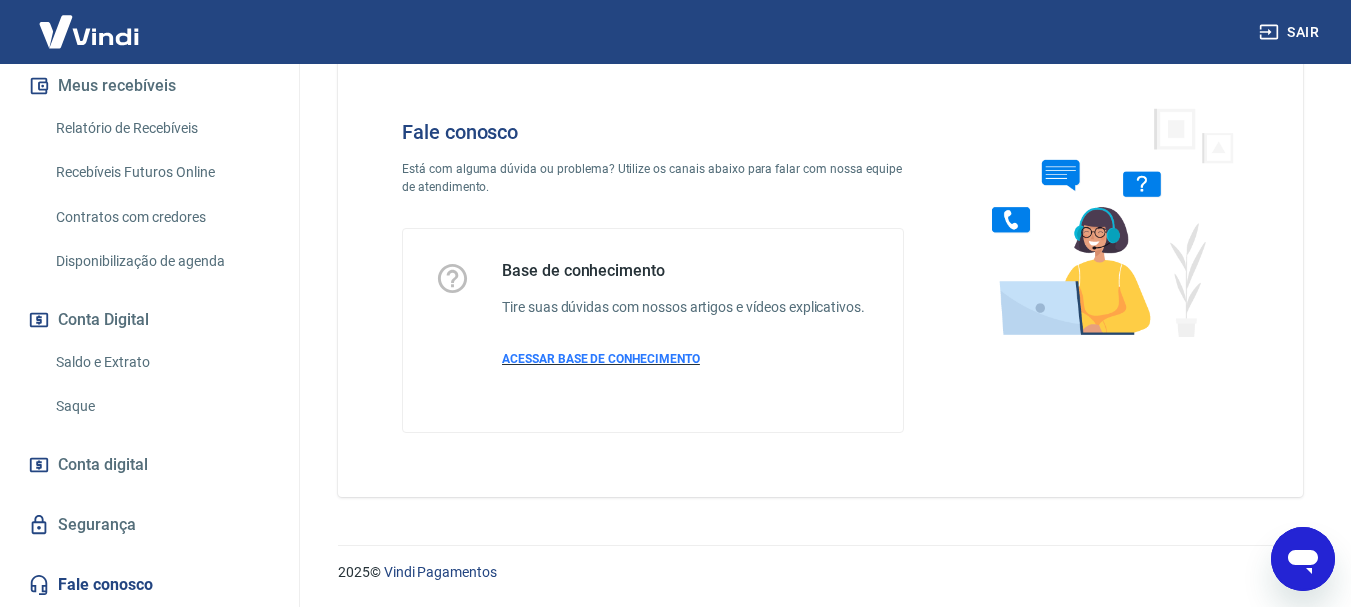click on "ACESSAR BASE DE CONHECIMENTO" at bounding box center (601, 359) 